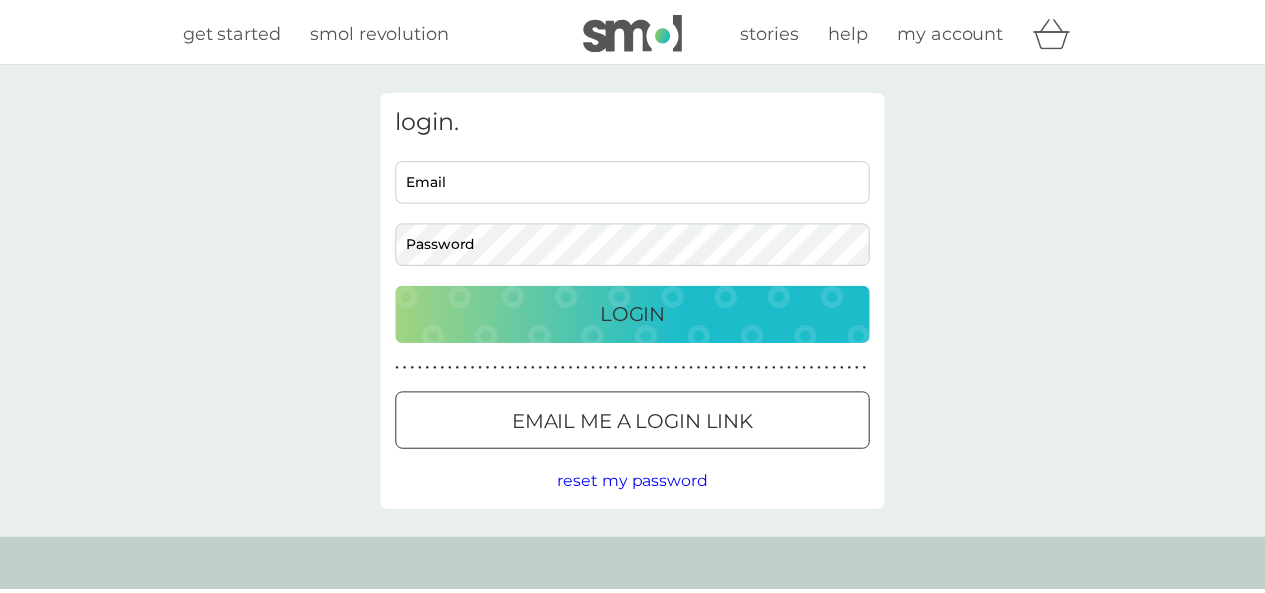 scroll, scrollTop: 0, scrollLeft: 0, axis: both 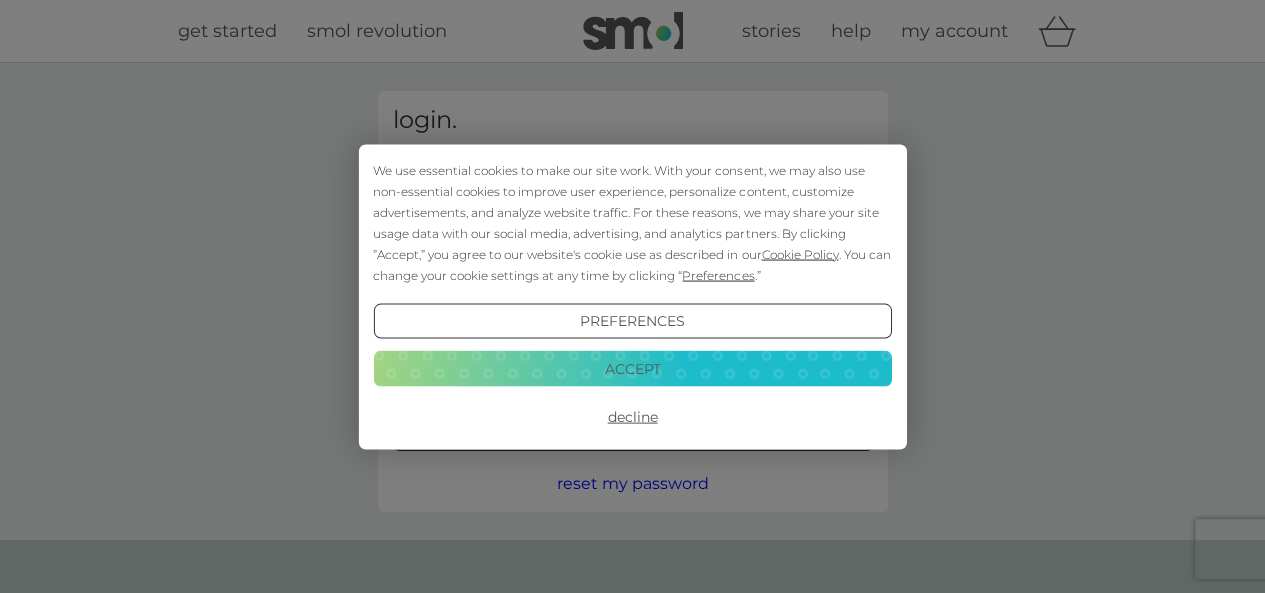 click on "Decline" at bounding box center [632, 417] 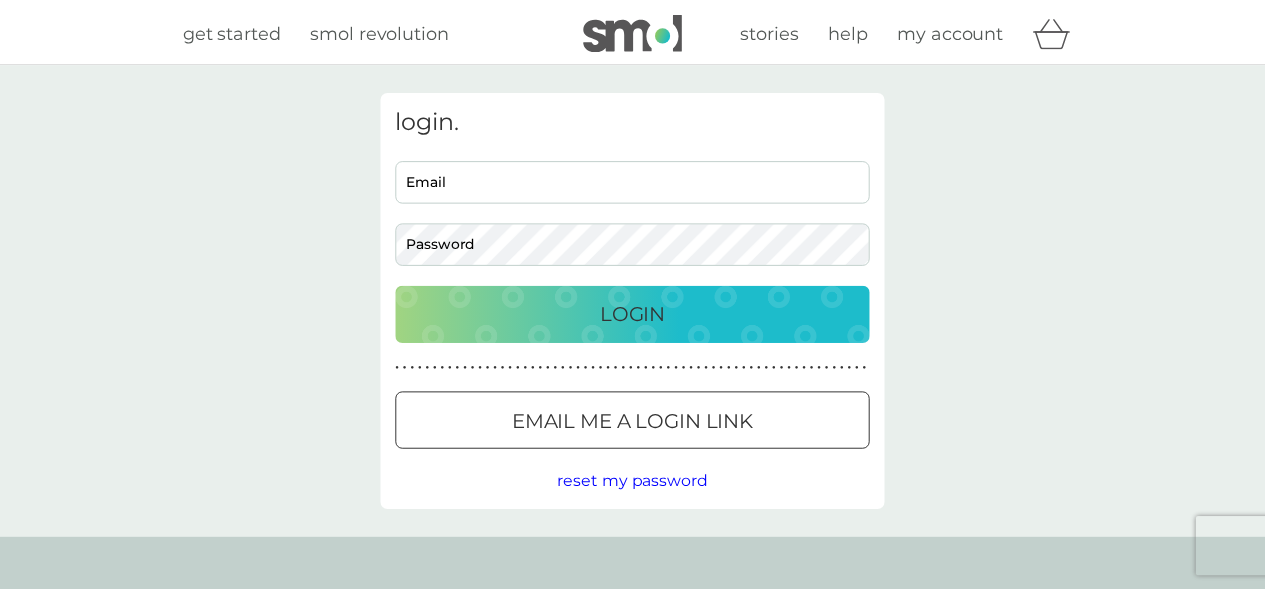 scroll, scrollTop: 0, scrollLeft: 0, axis: both 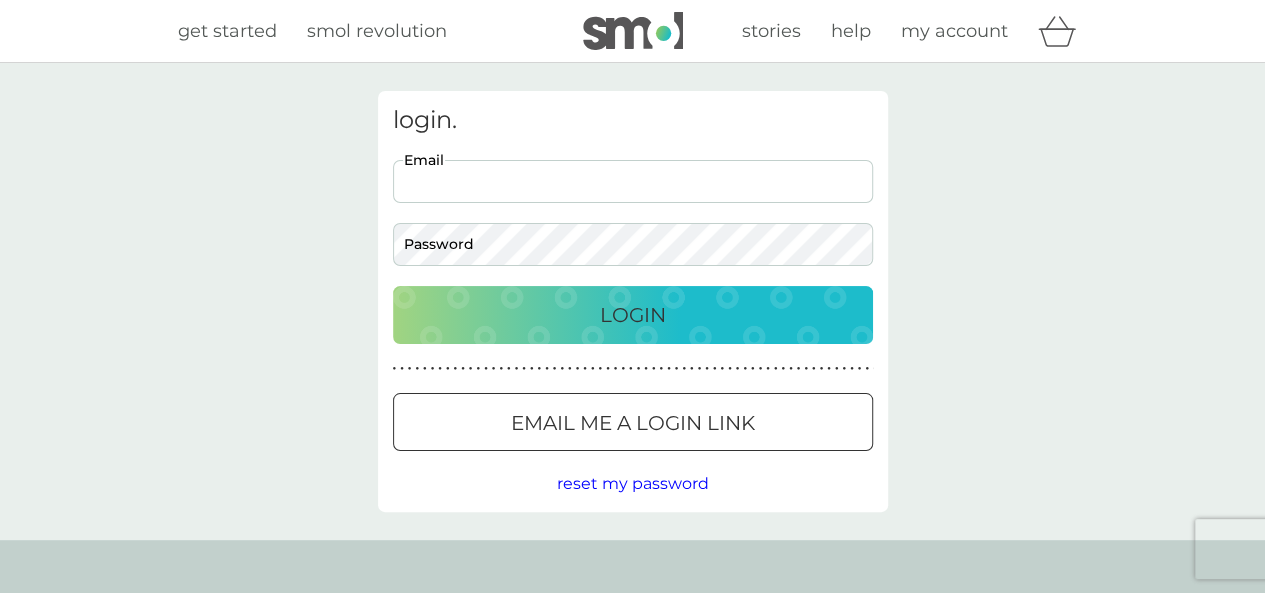 click on "Email" at bounding box center (633, 181) 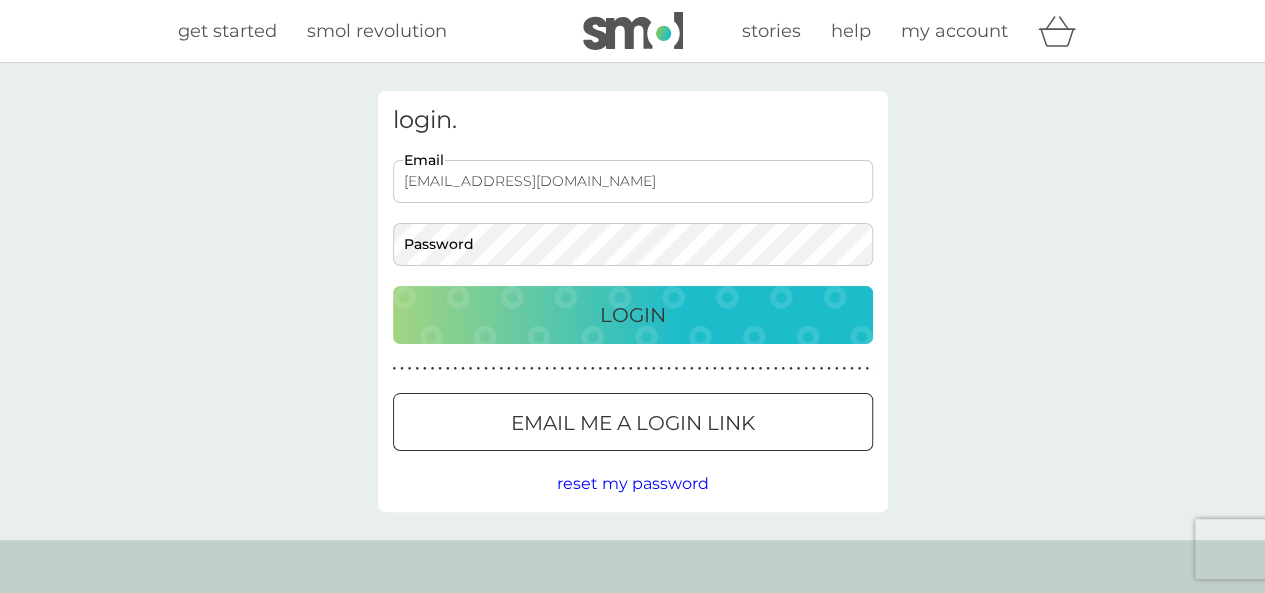 drag, startPoint x: 631, startPoint y: 188, endPoint x: 110, endPoint y: 188, distance: 521 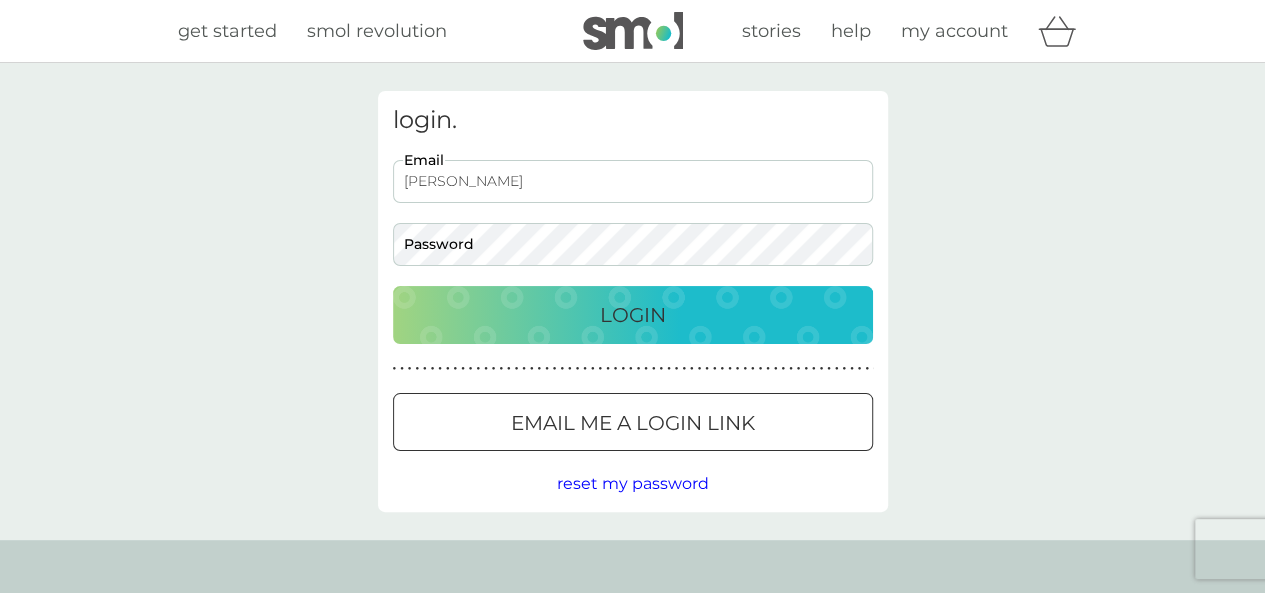 type on "charlie.m.lowes@gmail.com" 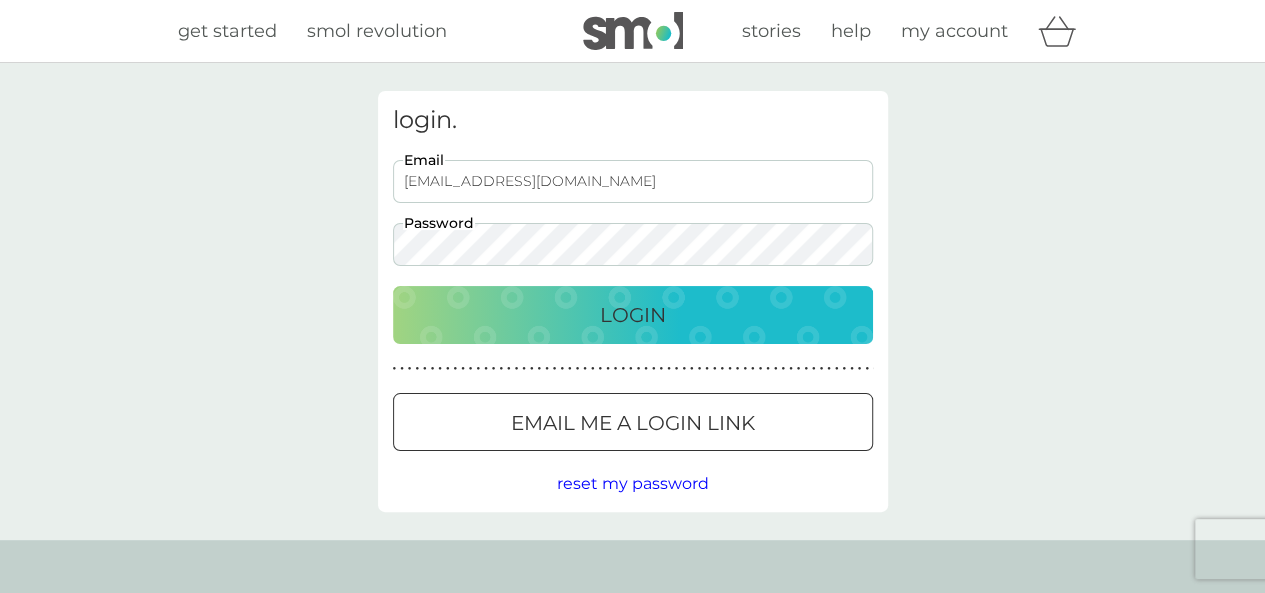 click on "Login" at bounding box center (633, 315) 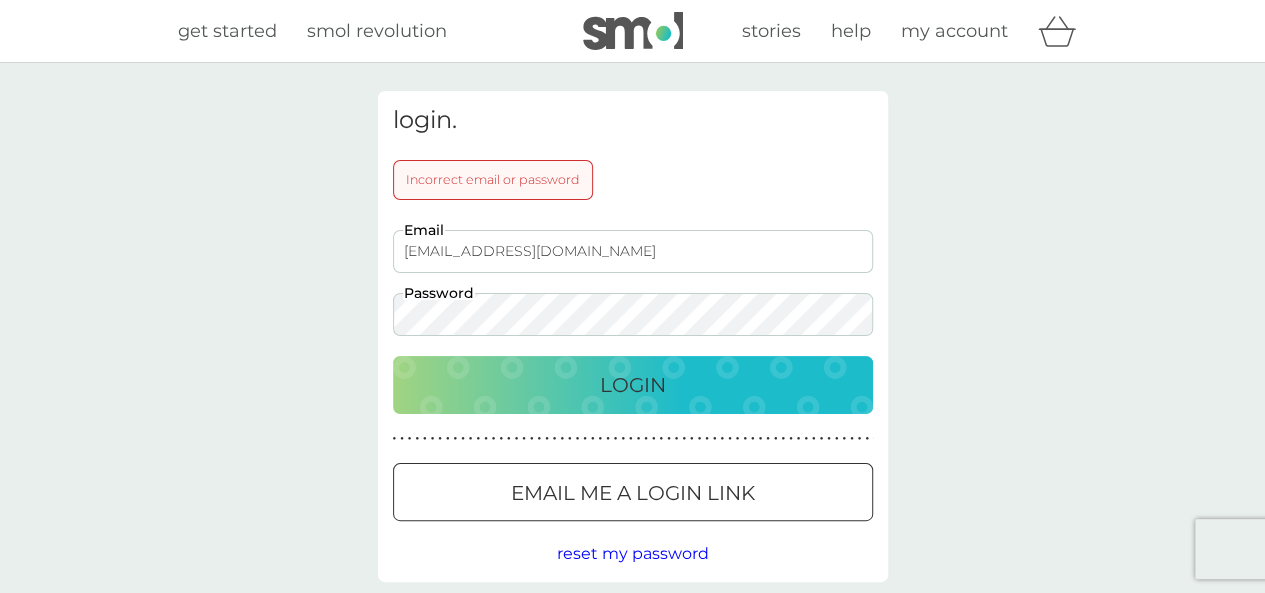 click on "Email me a login link" at bounding box center [633, 493] 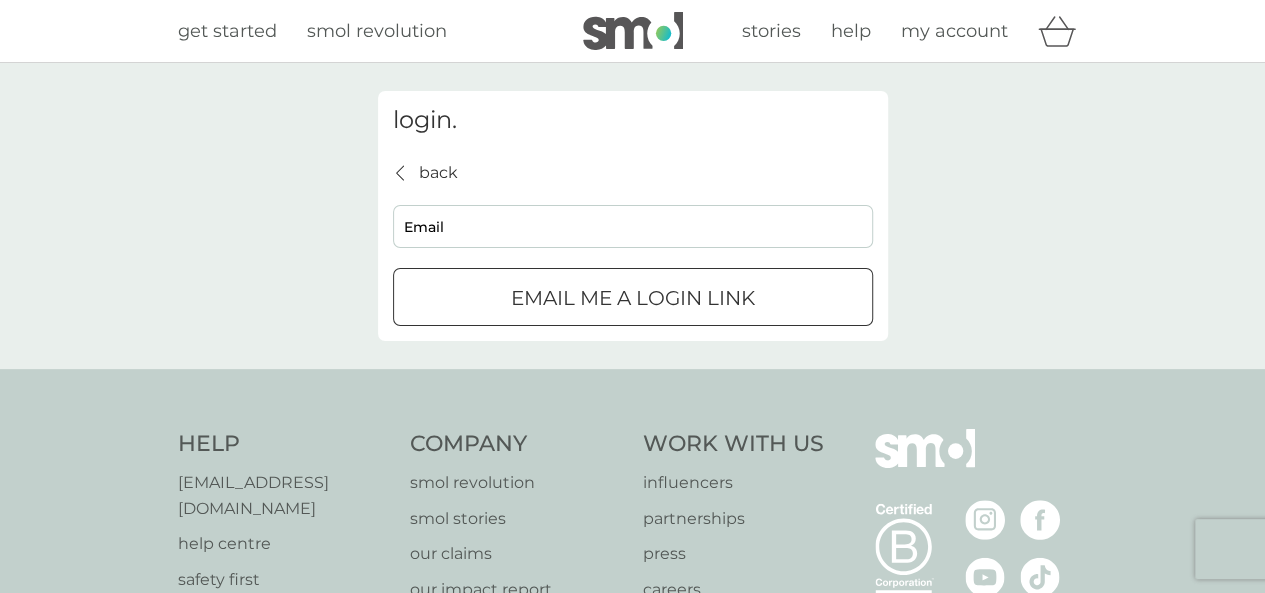 drag, startPoint x: 428, startPoint y: 243, endPoint x: 444, endPoint y: 238, distance: 16.763054 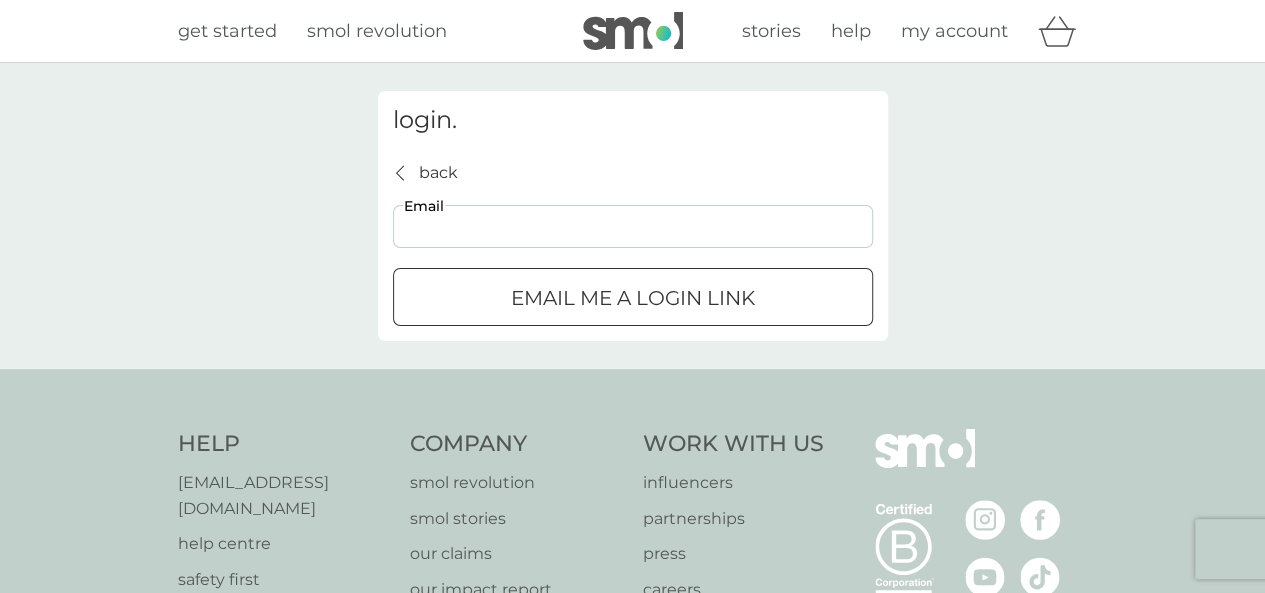 type on "charlie.m.lowes@gmail.com" 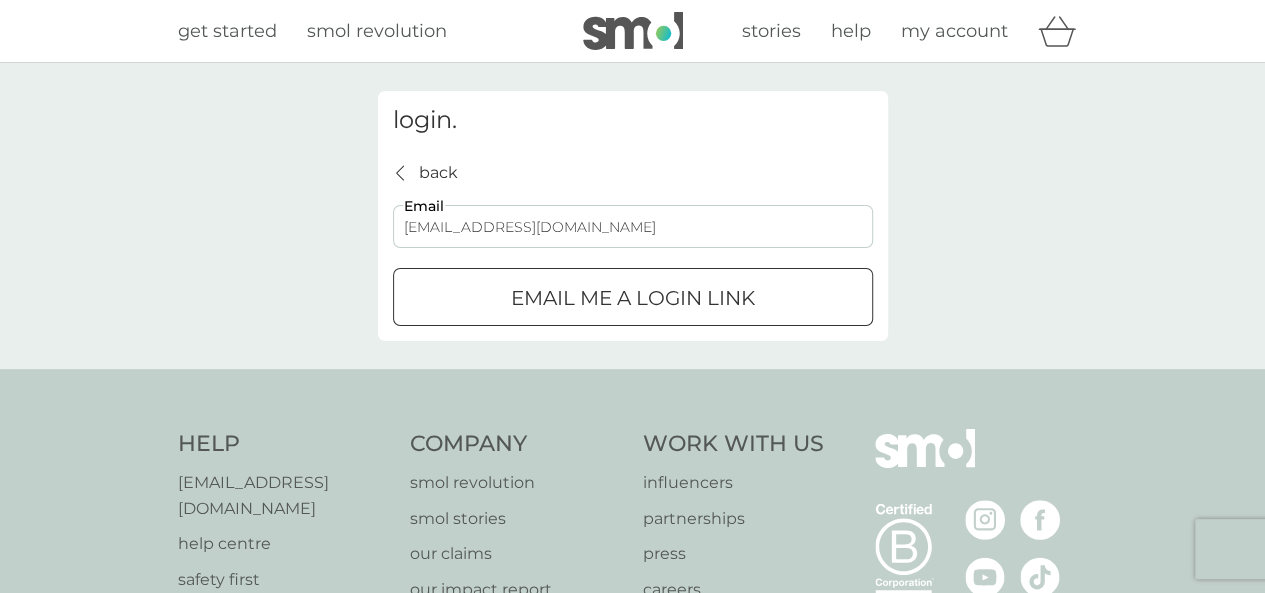 click on "Email me a login link" at bounding box center [633, 298] 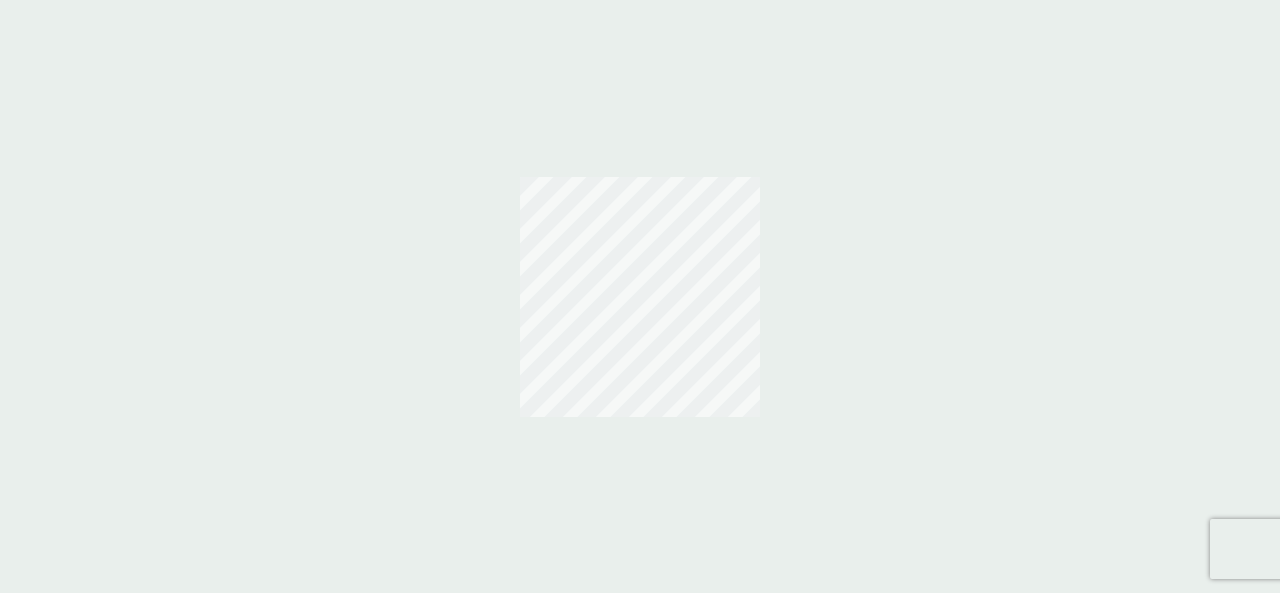 scroll, scrollTop: 0, scrollLeft: 0, axis: both 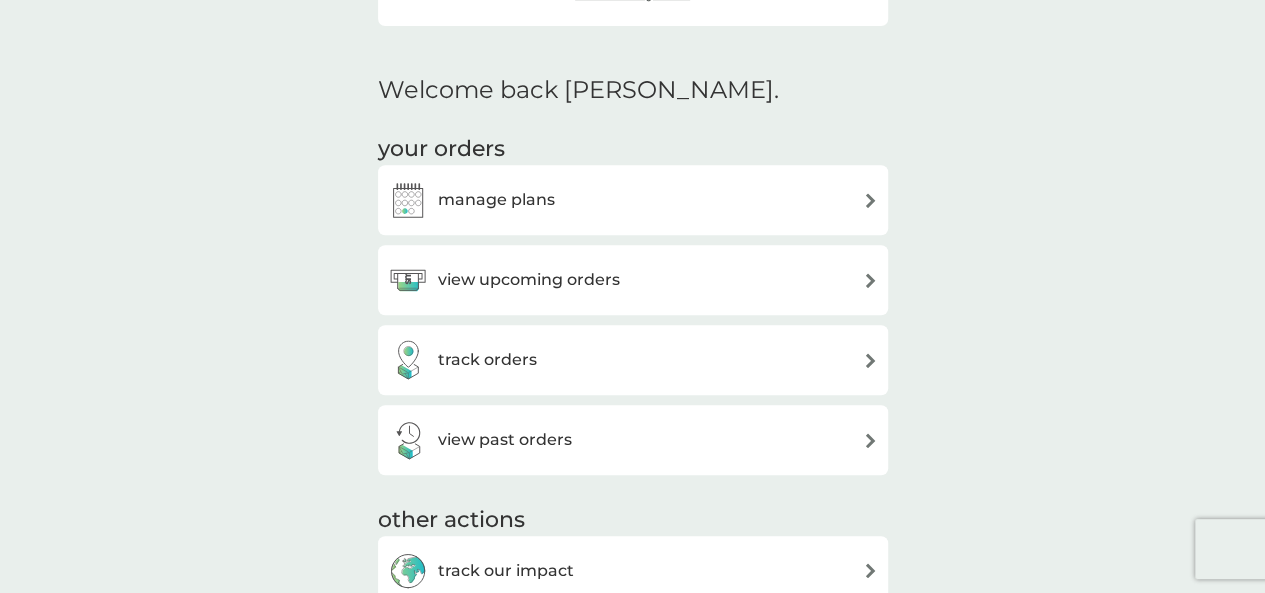 click on "manage plans" at bounding box center (633, 200) 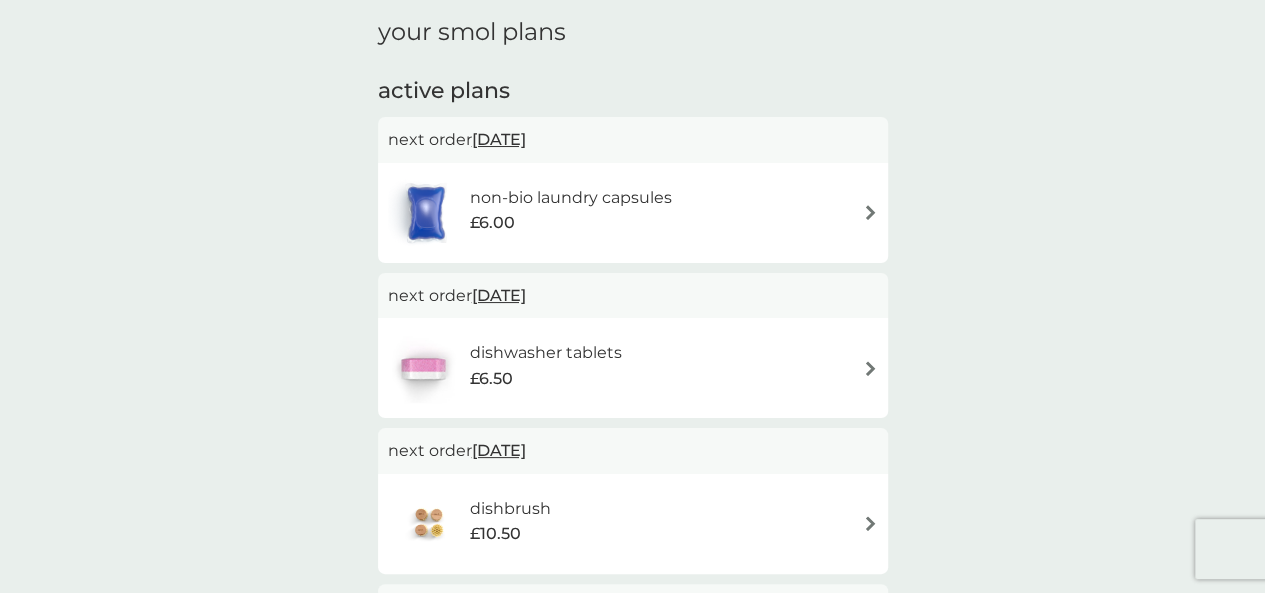 scroll, scrollTop: 500, scrollLeft: 0, axis: vertical 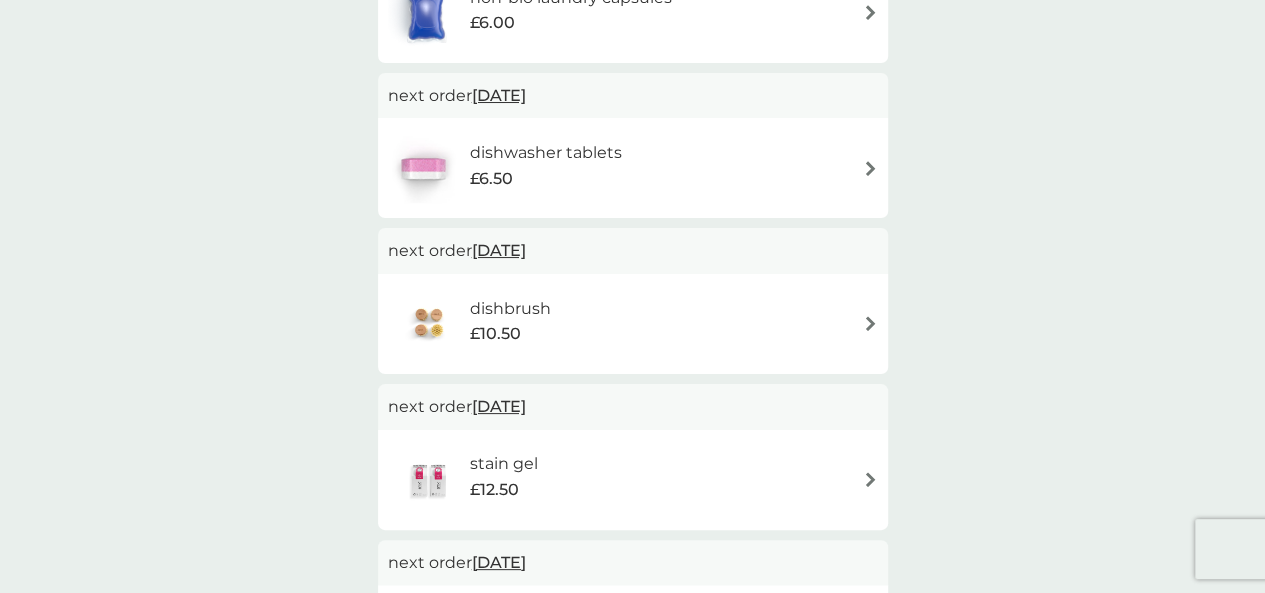 click on "dishbrush £10.50" at bounding box center (633, 324) 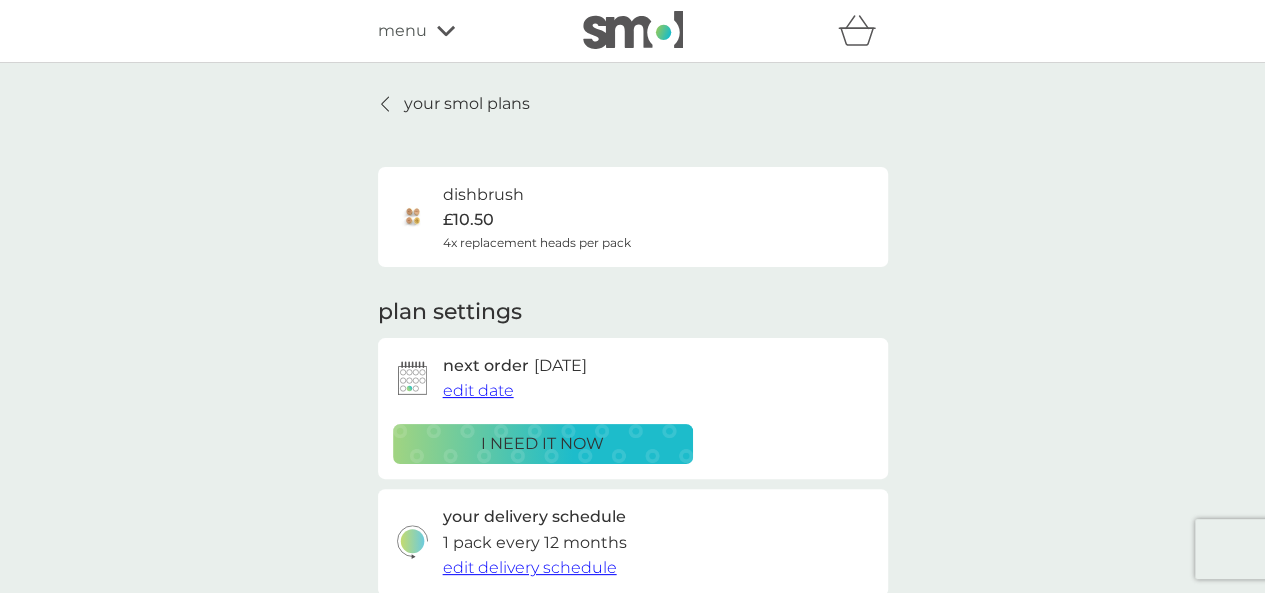 scroll, scrollTop: 200, scrollLeft: 0, axis: vertical 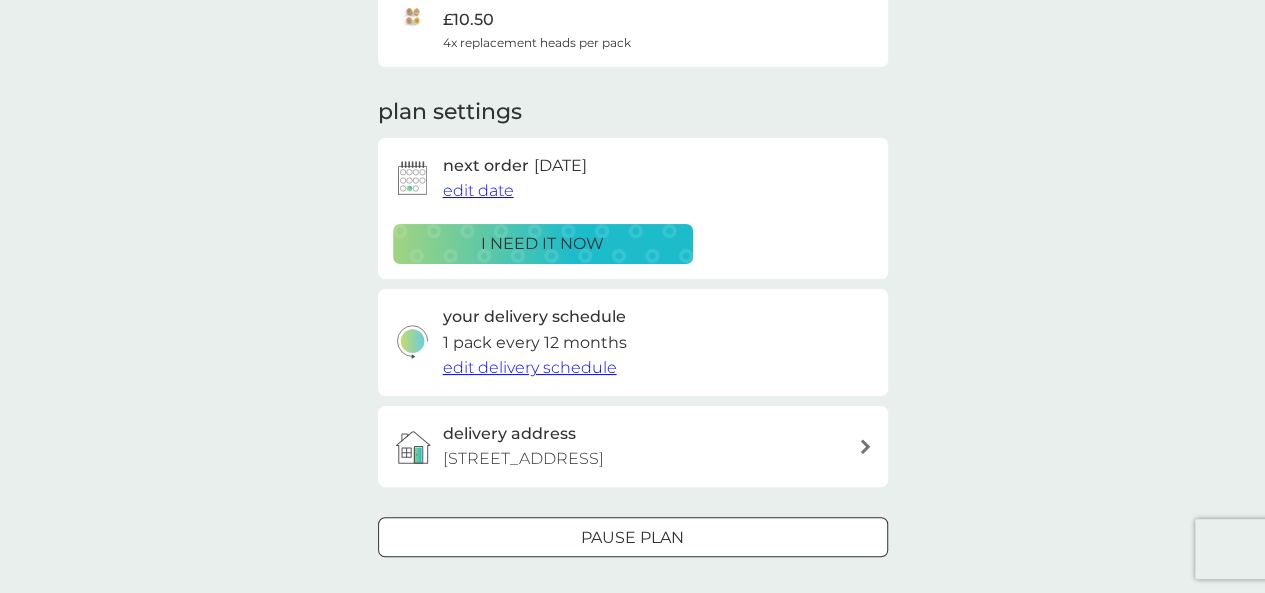 click on "Pause plan" at bounding box center (632, 538) 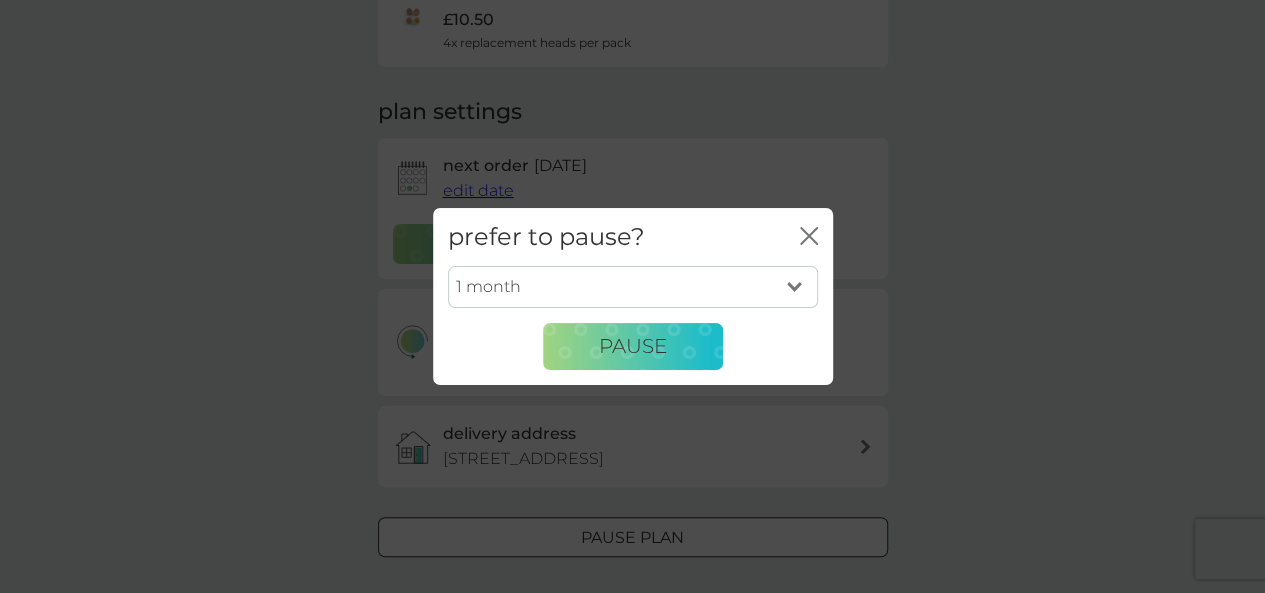 click on "1 month 2 months 3 months 4 months 5 months 6 months" at bounding box center (633, 287) 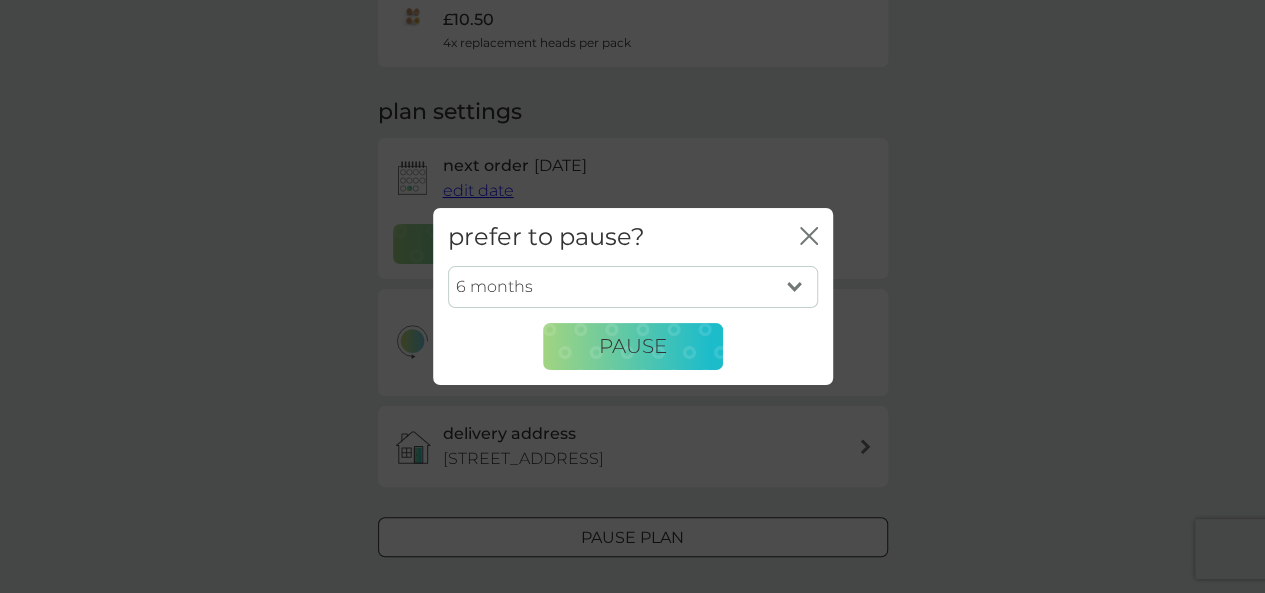 click on "1 month 2 months 3 months 4 months 5 months 6 months" at bounding box center [633, 287] 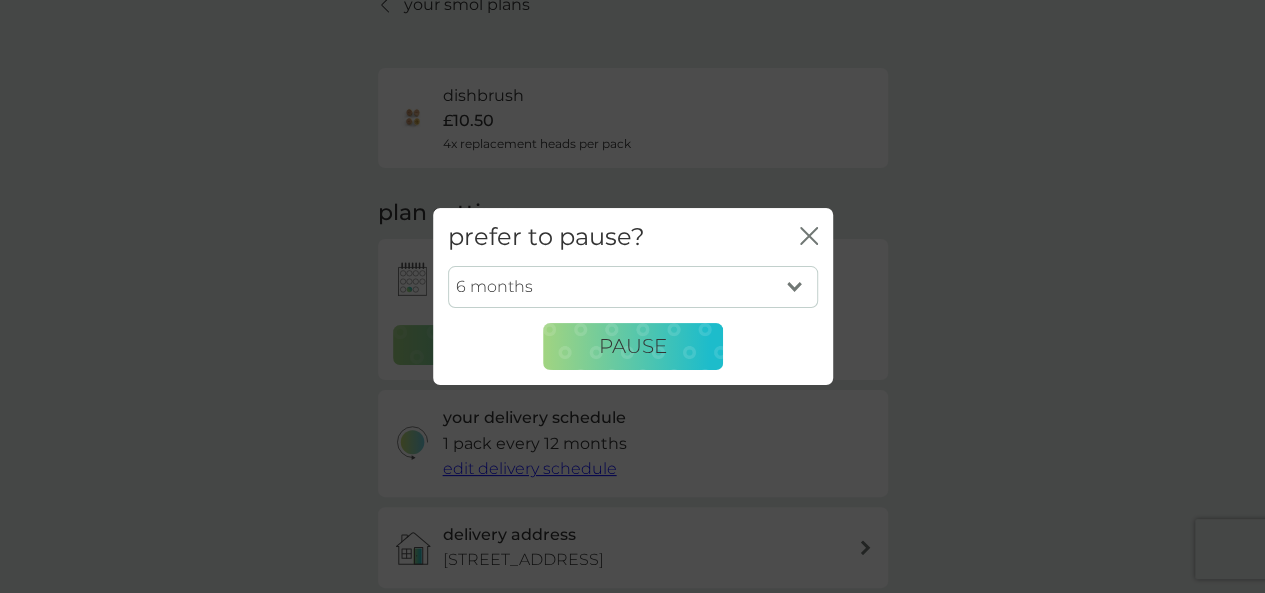 scroll, scrollTop: 0, scrollLeft: 0, axis: both 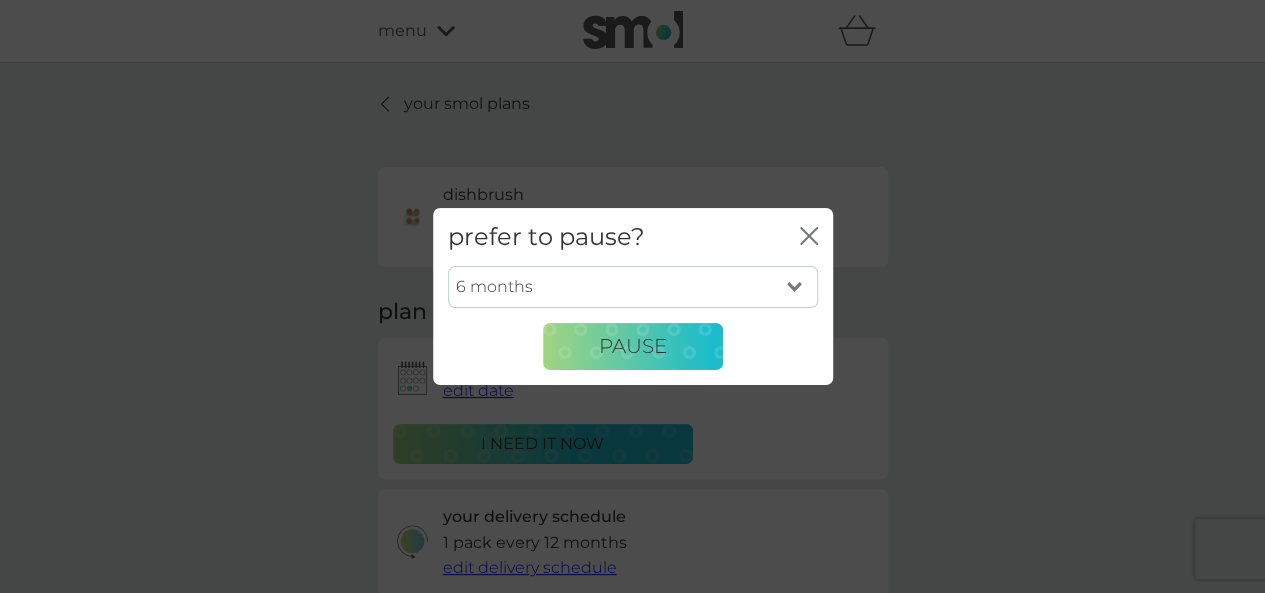 click on "prefer to pause? close" at bounding box center [633, 237] 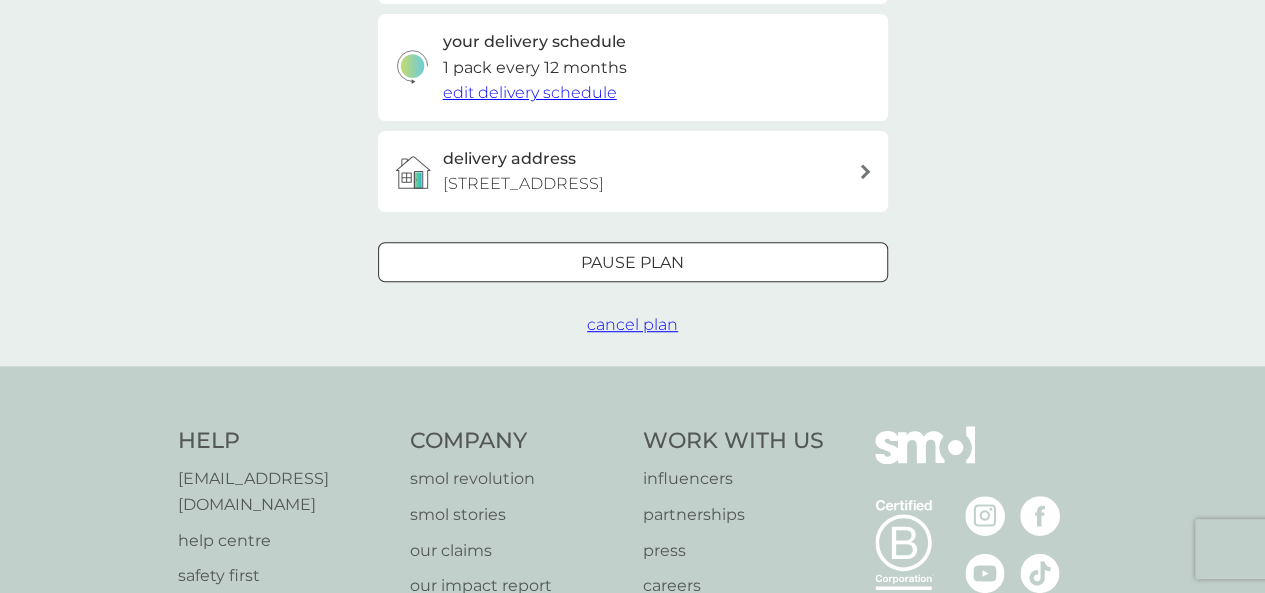 scroll, scrollTop: 540, scrollLeft: 0, axis: vertical 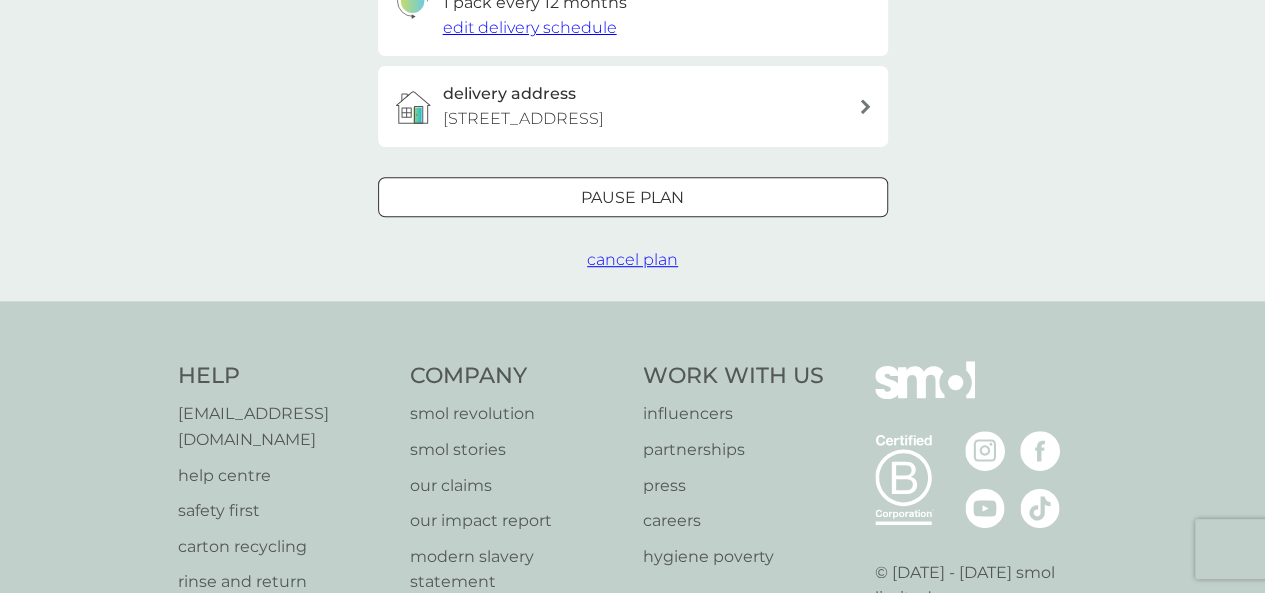 click on "cancel plan" at bounding box center [632, 259] 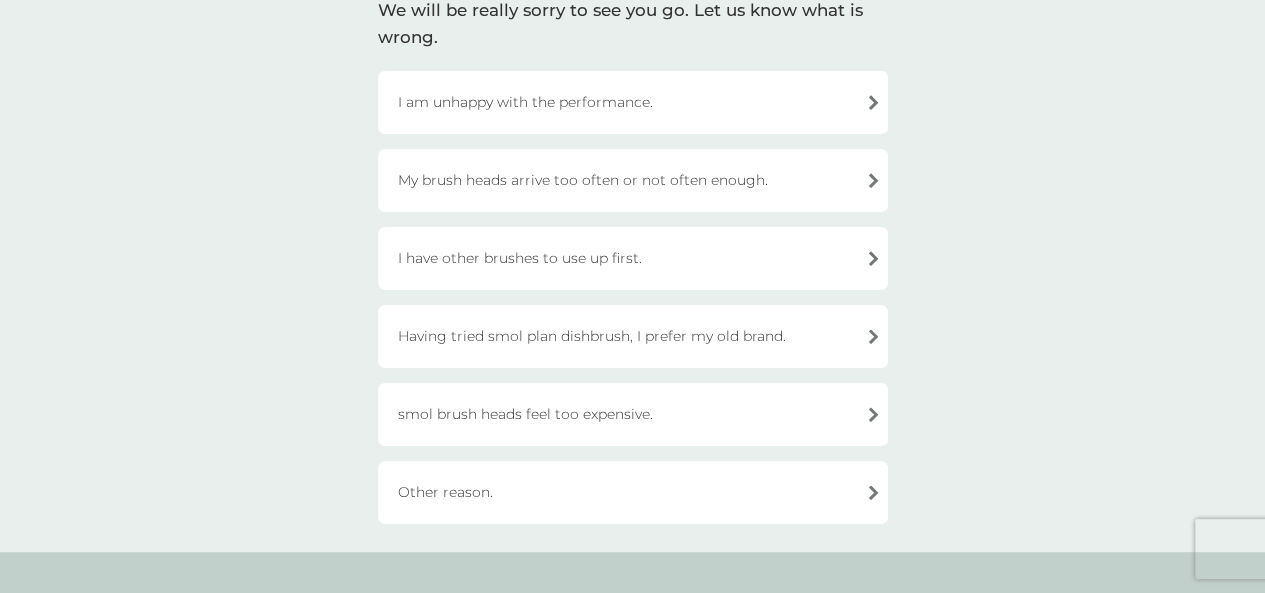scroll, scrollTop: 200, scrollLeft: 0, axis: vertical 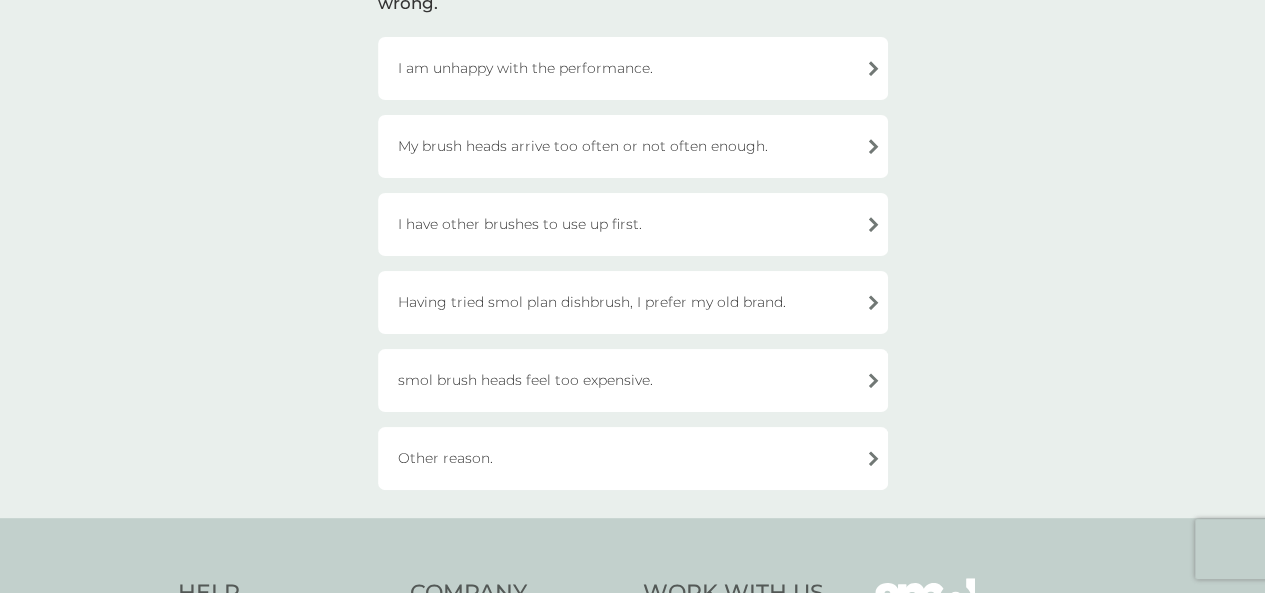 click on "Having tried smol plan dishbrush, I prefer my old brand." at bounding box center (633, 302) 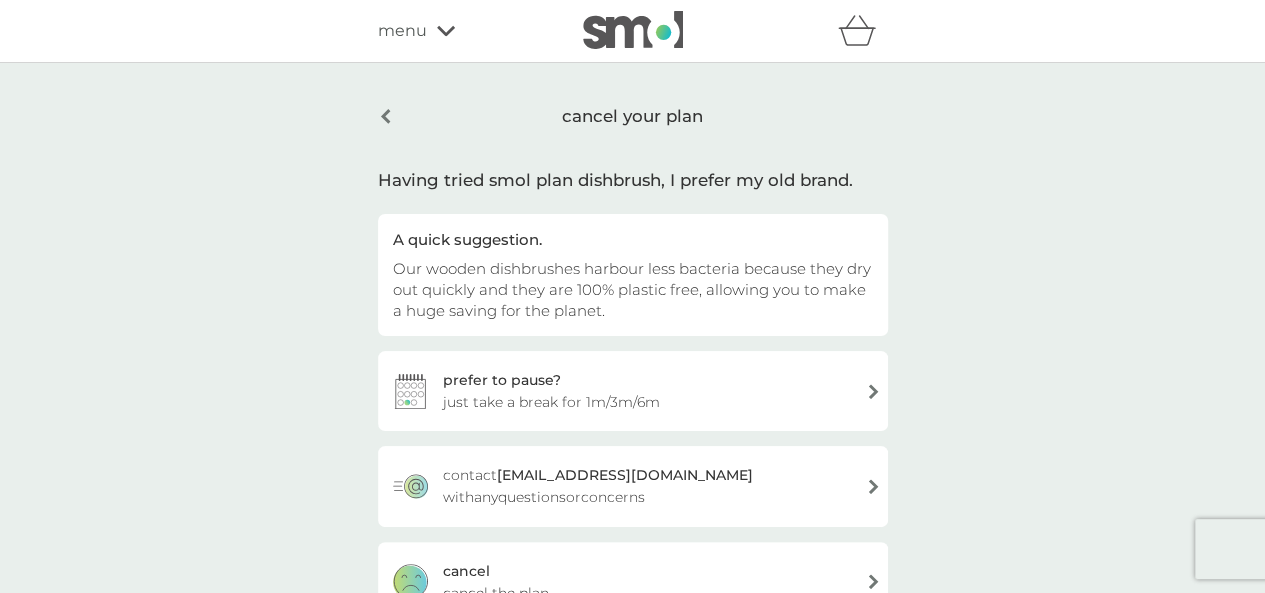 scroll, scrollTop: 100, scrollLeft: 0, axis: vertical 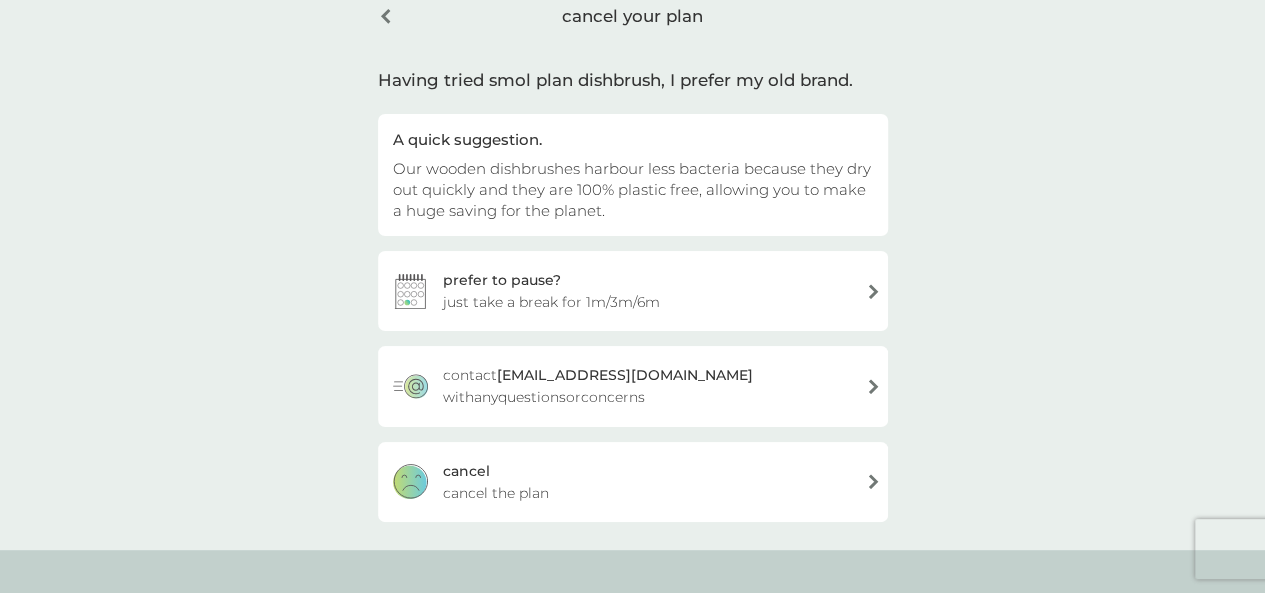 click on "cancel the plan" at bounding box center [496, 493] 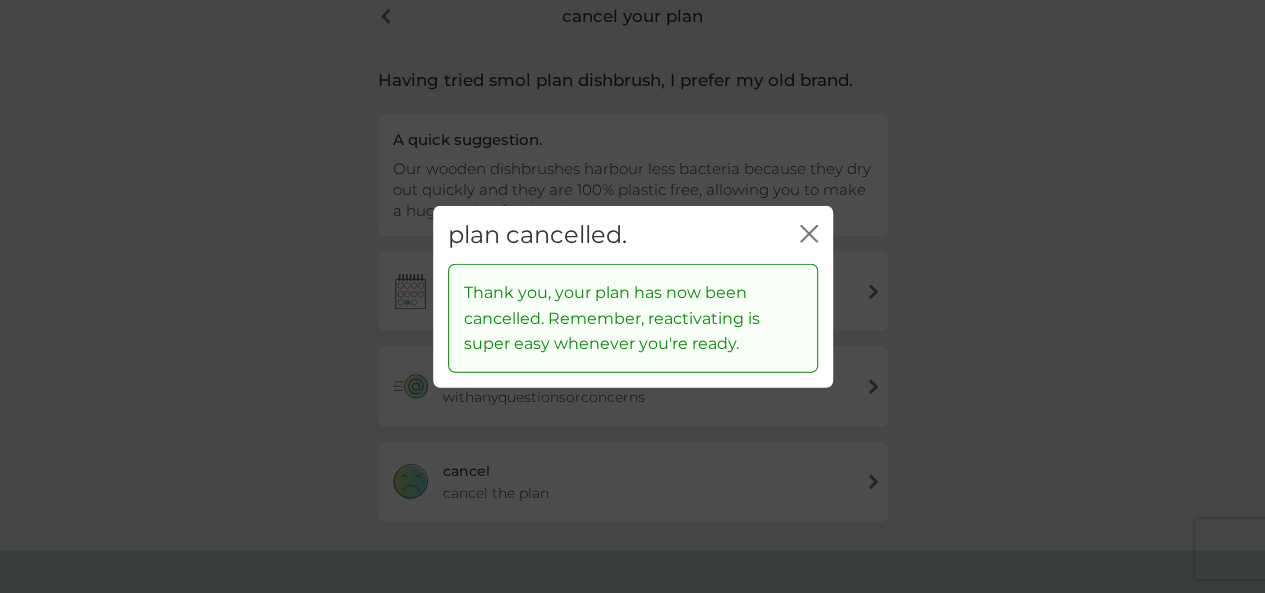 click on "close" 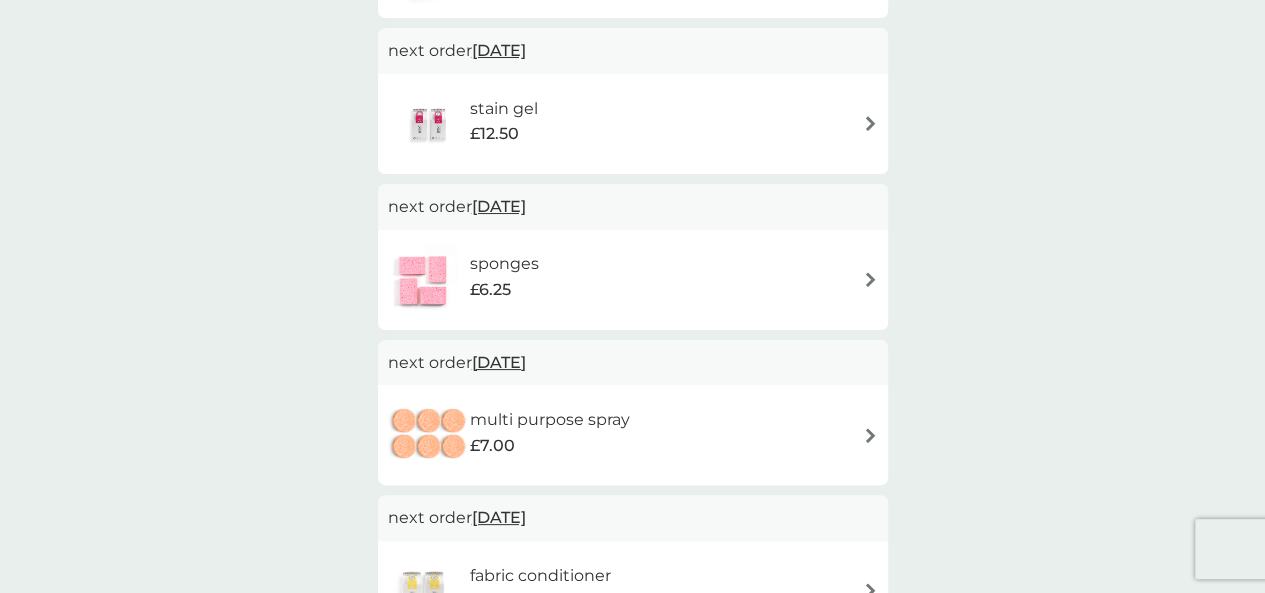 scroll, scrollTop: 600, scrollLeft: 0, axis: vertical 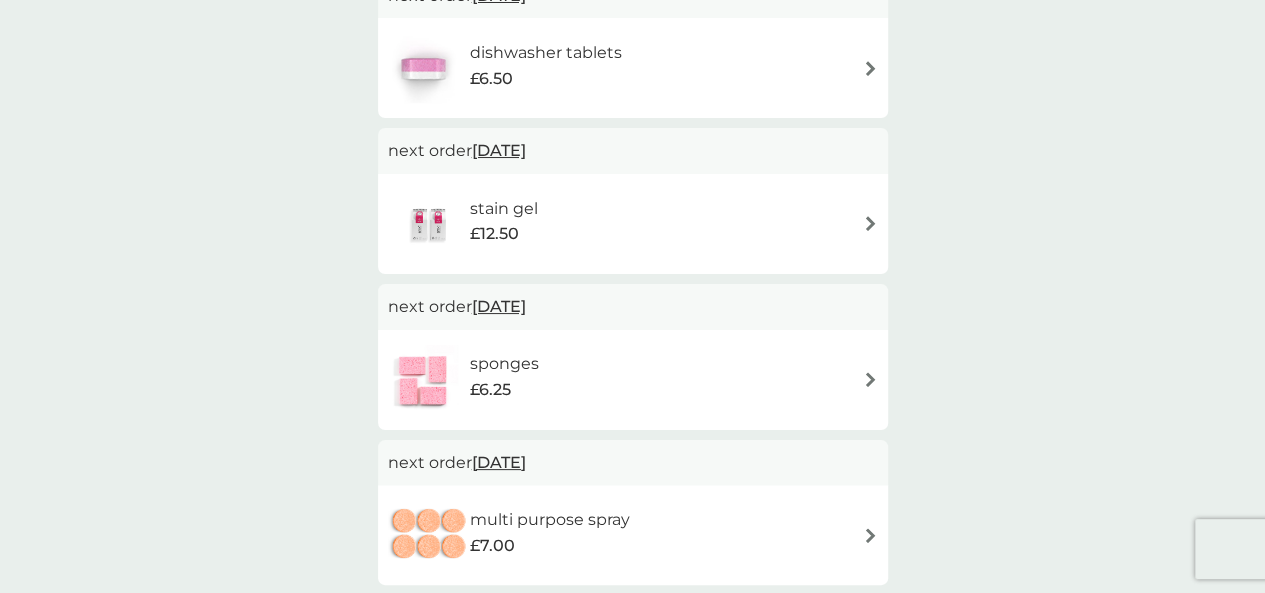 click on "30 Sep 2025" at bounding box center [499, 150] 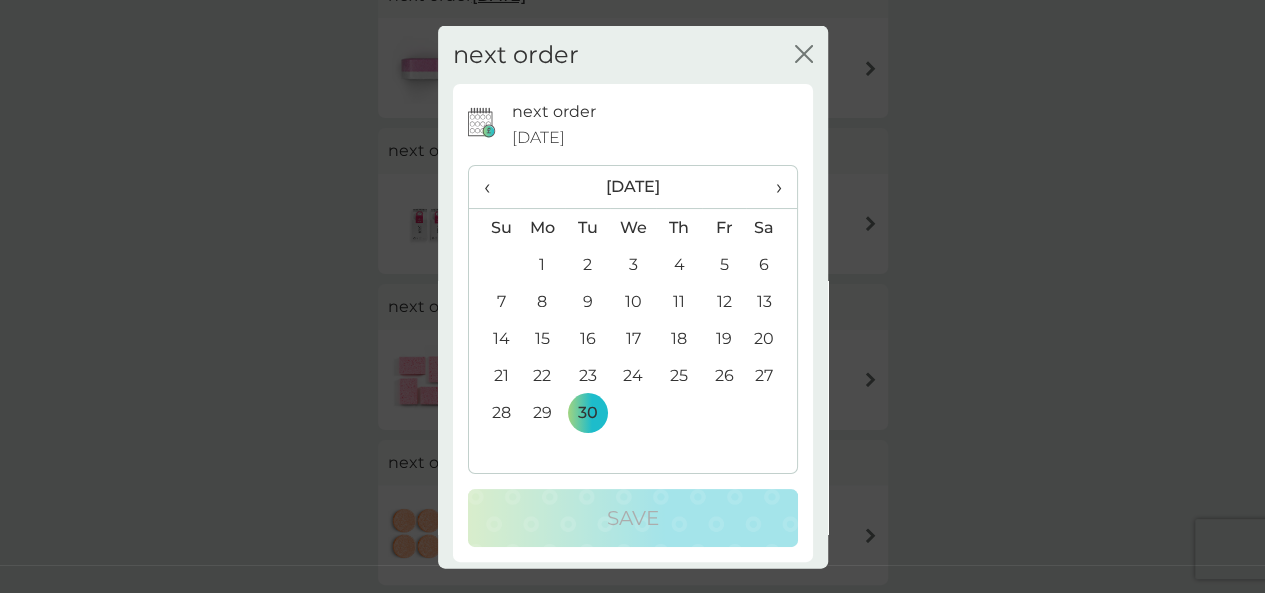 click on "close" 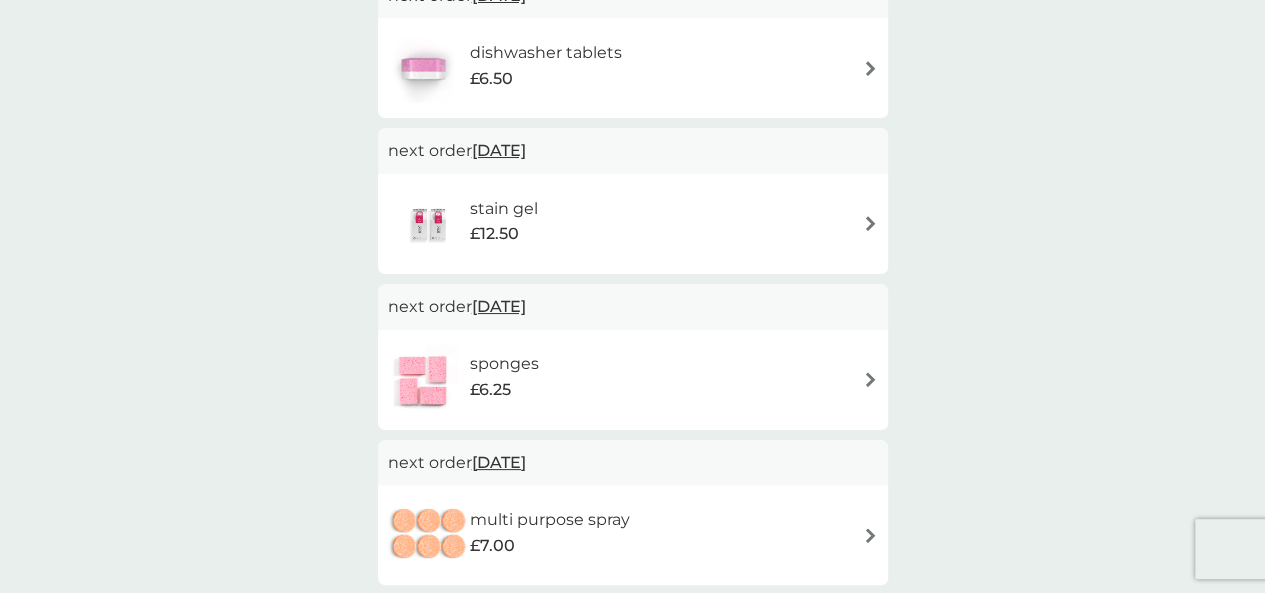 click on "stain gel £12.50" at bounding box center (633, 224) 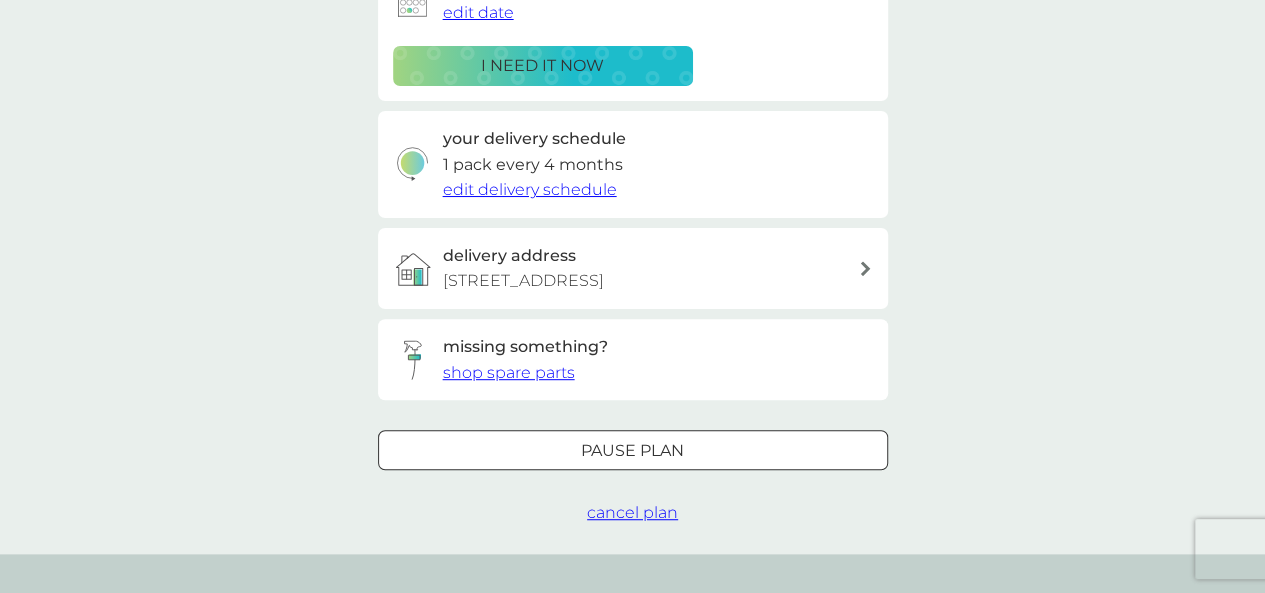 scroll, scrollTop: 500, scrollLeft: 0, axis: vertical 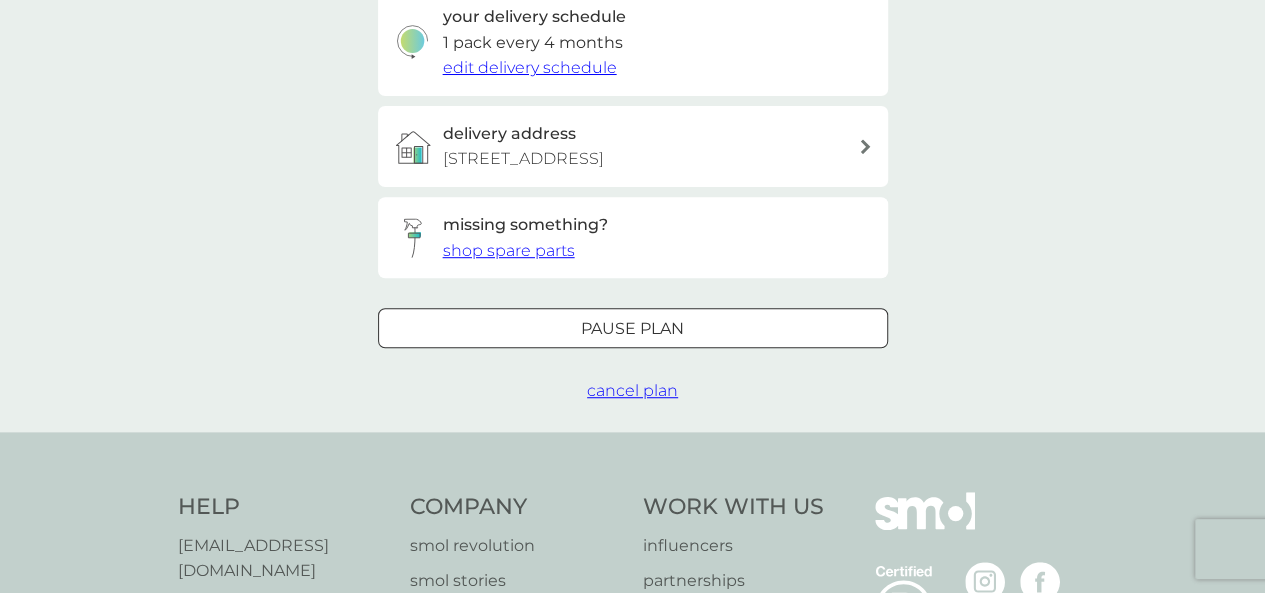 click on "cancel plan" at bounding box center [632, 390] 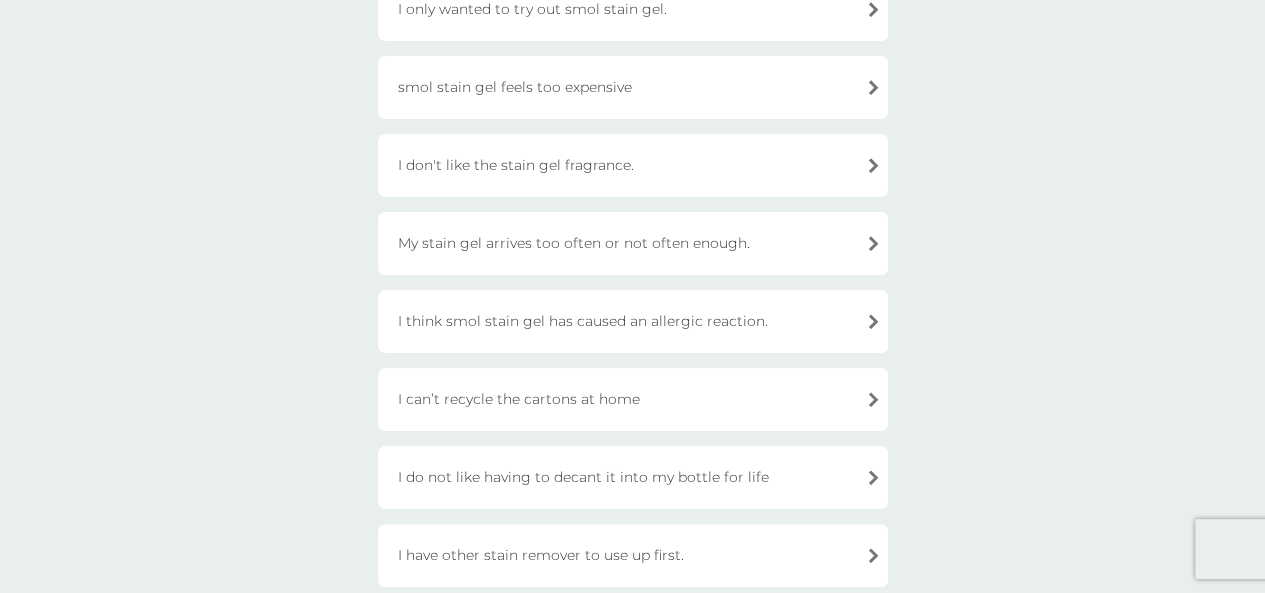 scroll, scrollTop: 400, scrollLeft: 0, axis: vertical 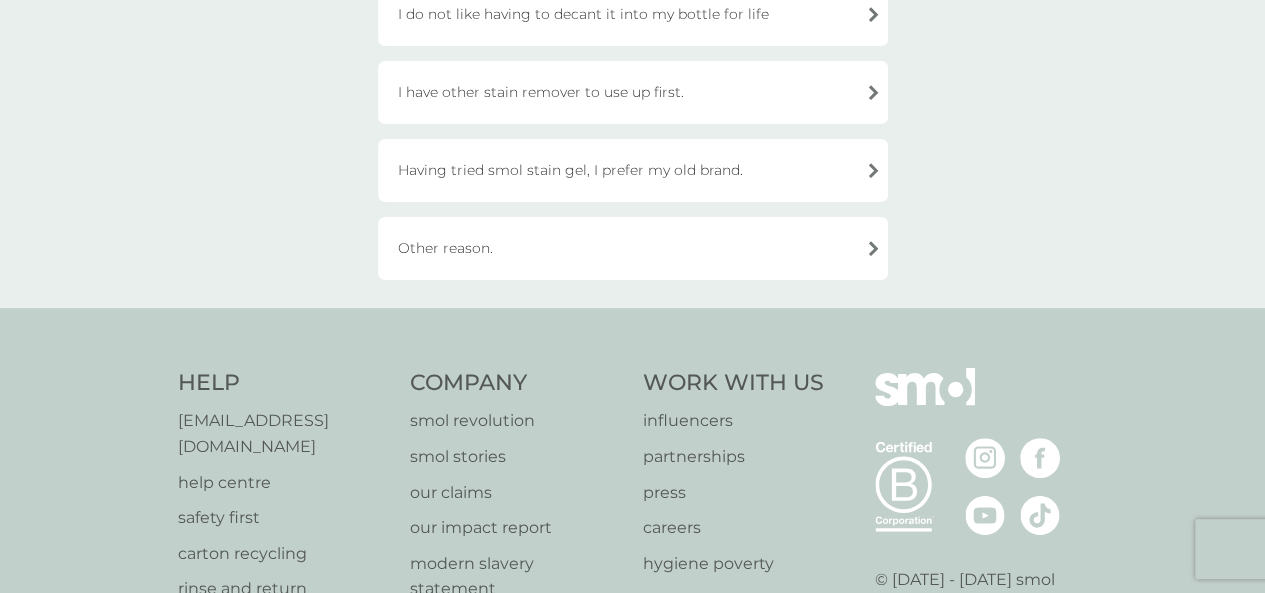 click on "Other reason." at bounding box center [633, 248] 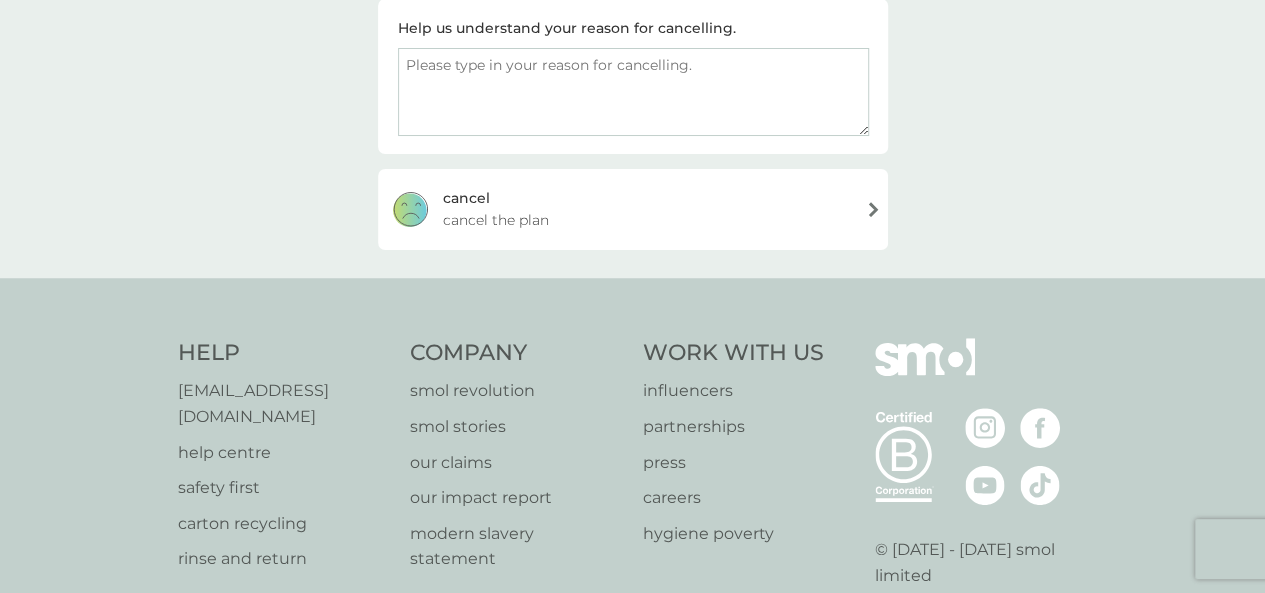 scroll, scrollTop: 180, scrollLeft: 0, axis: vertical 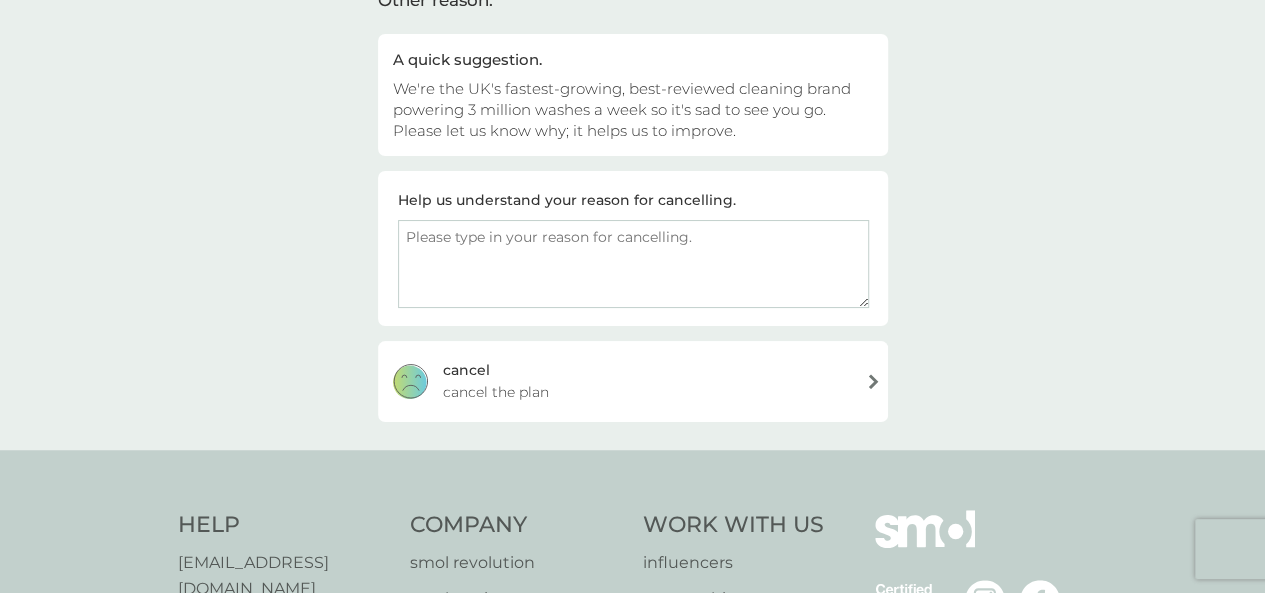 click on "cancel the plan" at bounding box center (496, 392) 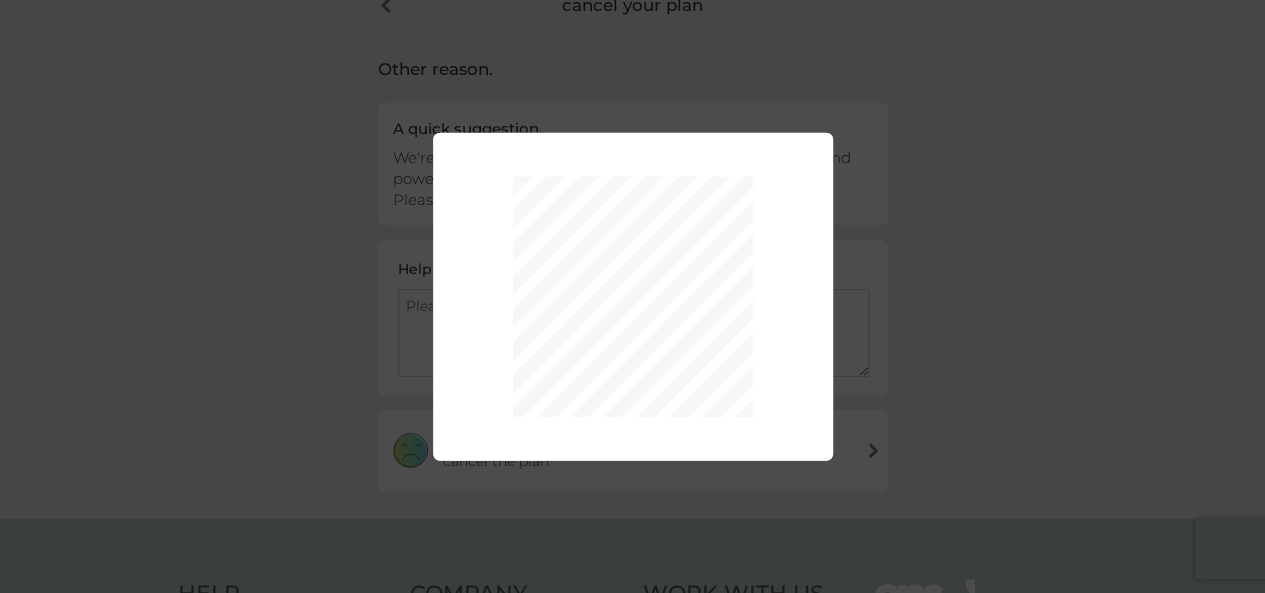 scroll, scrollTop: 80, scrollLeft: 0, axis: vertical 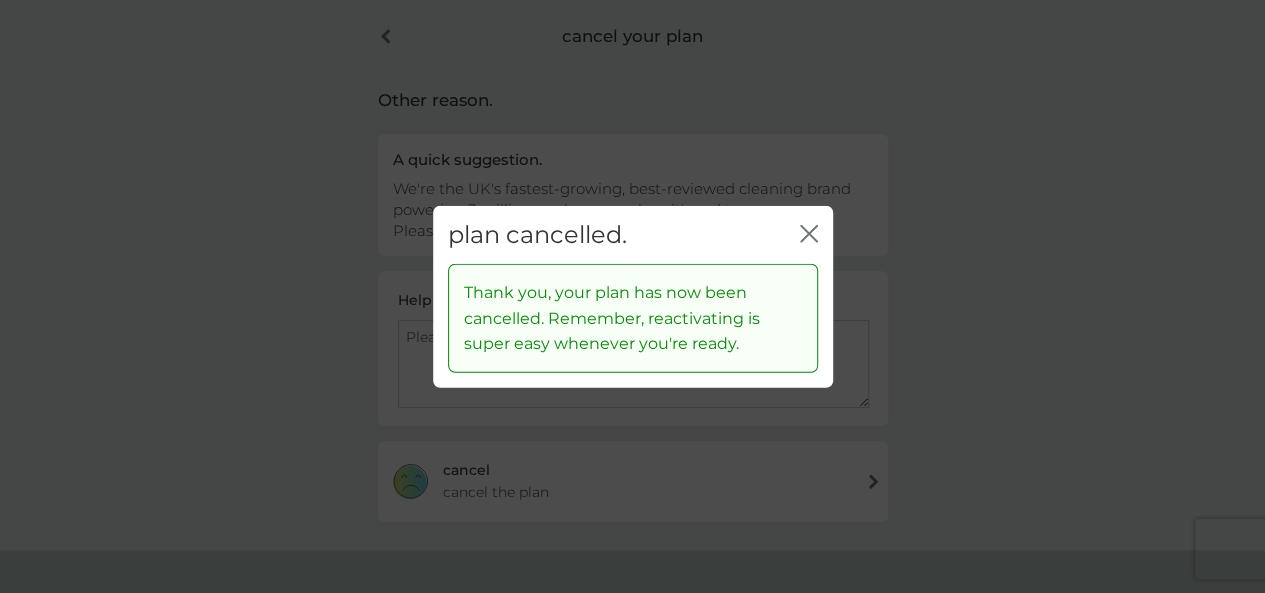 click on "close" 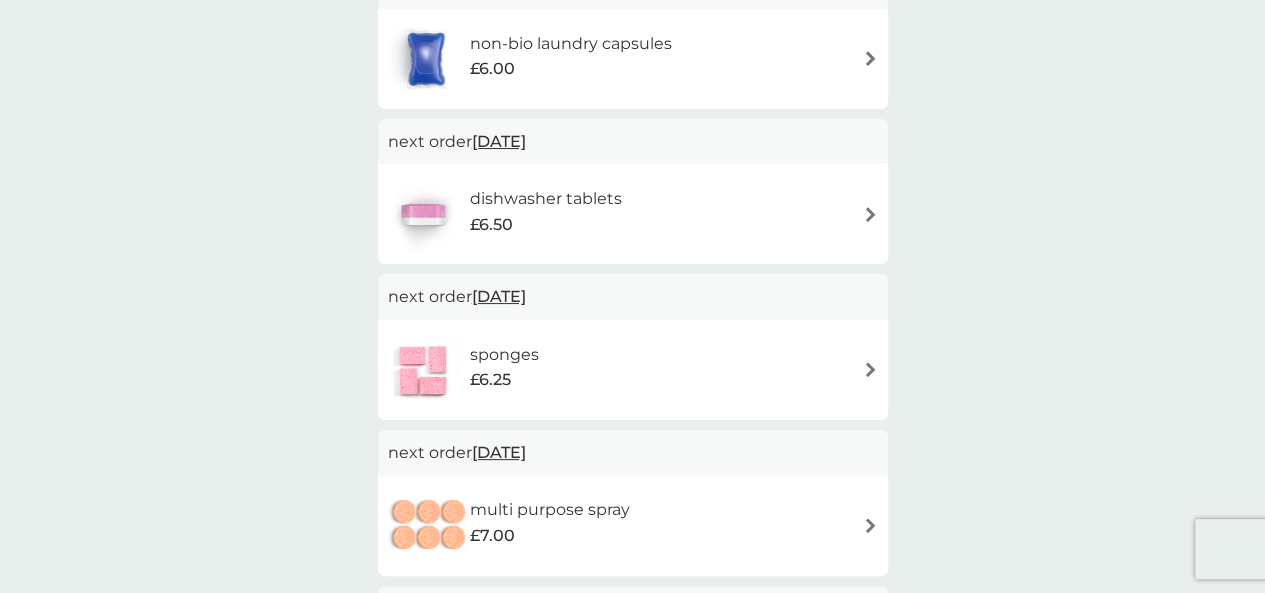 scroll, scrollTop: 500, scrollLeft: 0, axis: vertical 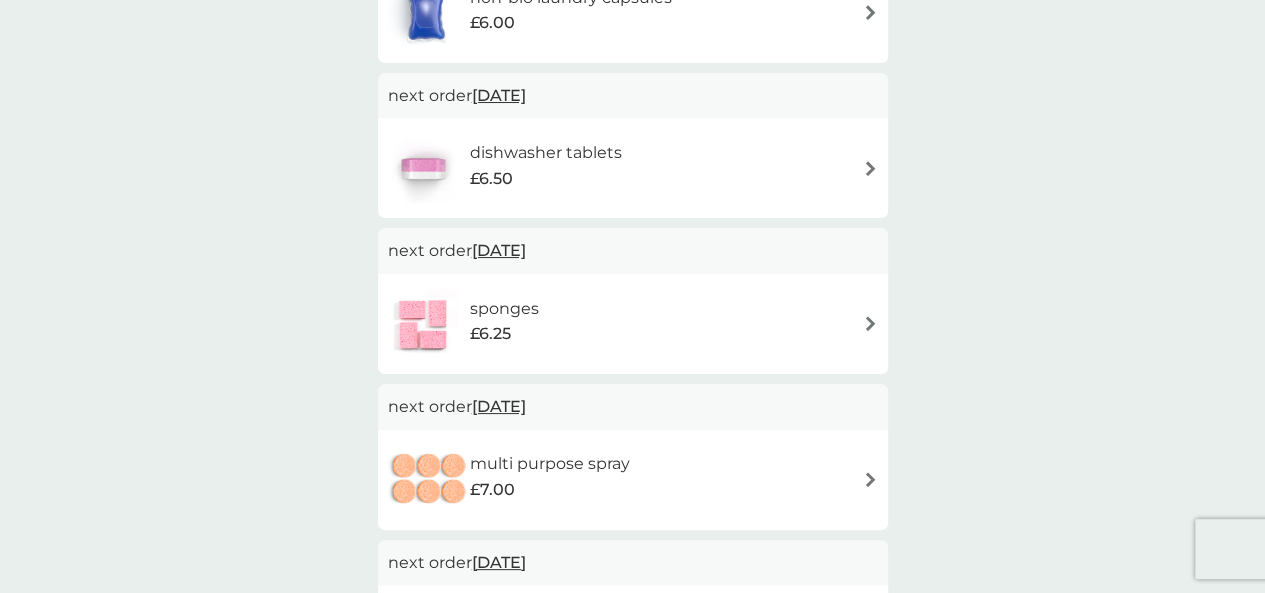 click on "sponges £6.25" at bounding box center [633, 324] 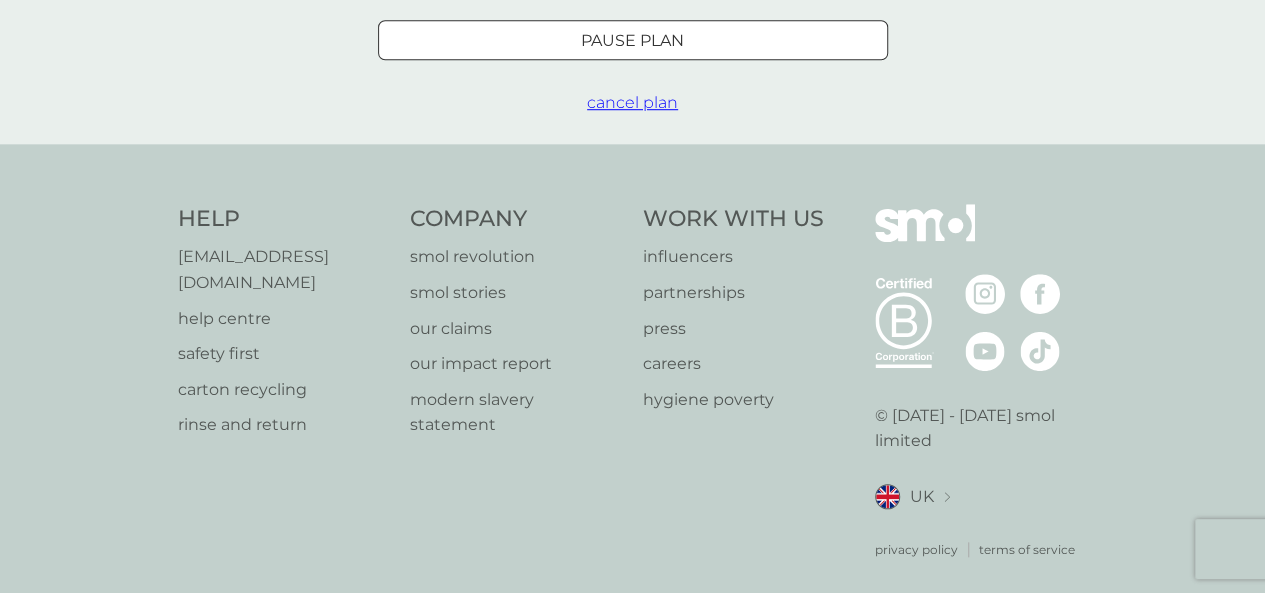 scroll, scrollTop: 397, scrollLeft: 0, axis: vertical 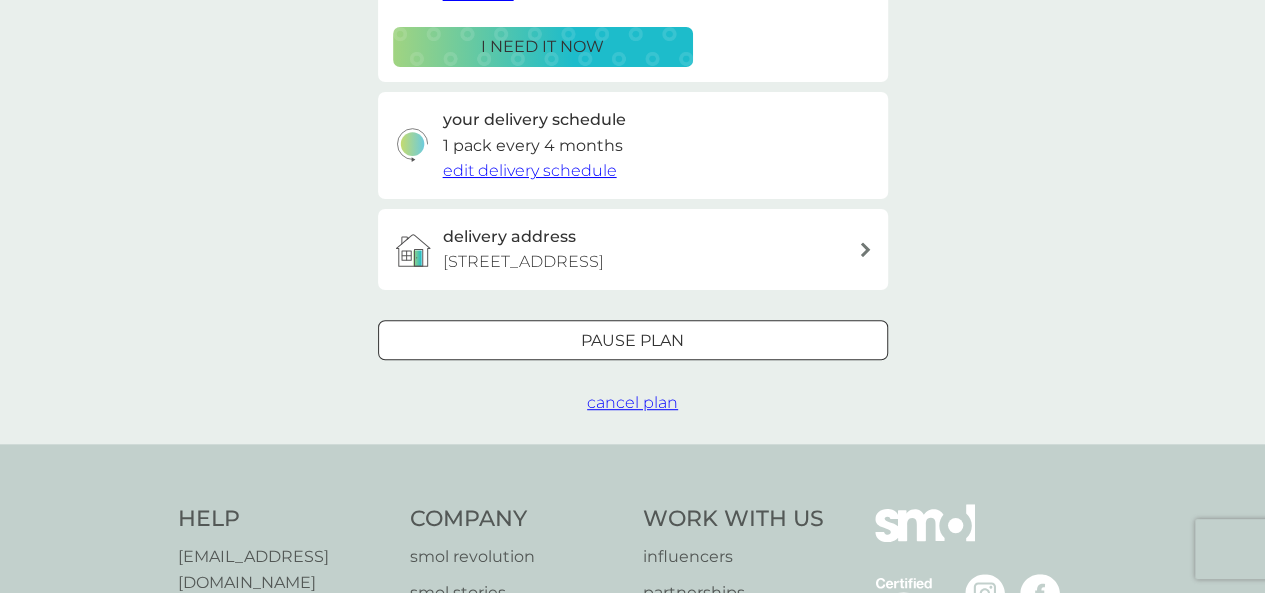 click on "cancel plan" at bounding box center [632, 402] 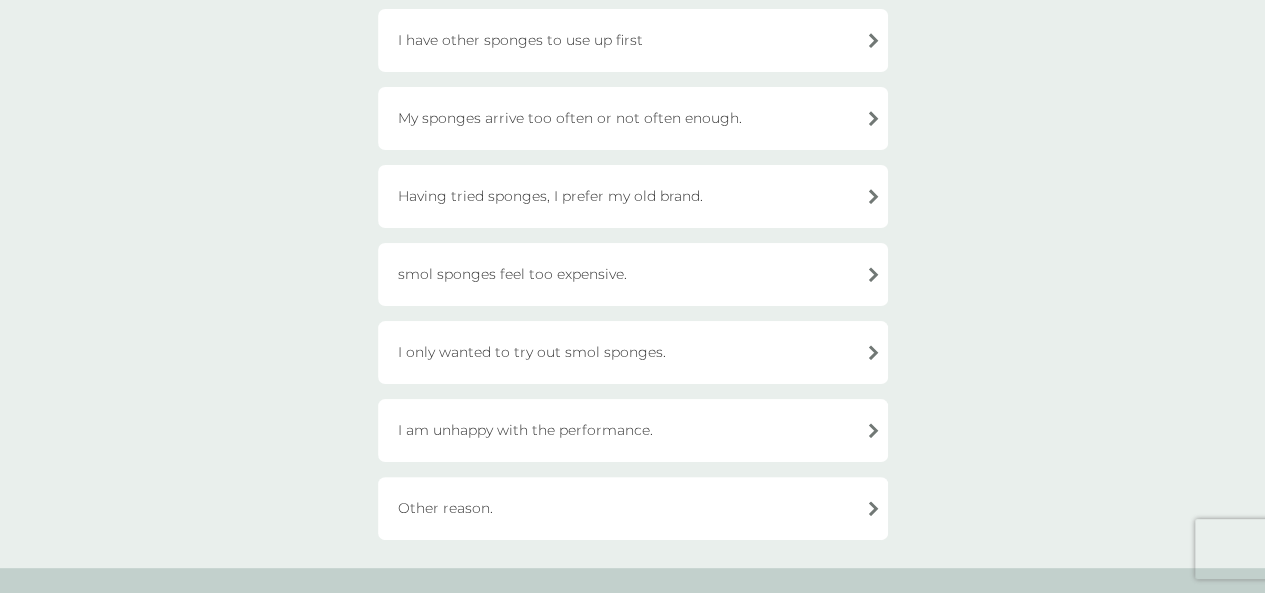 scroll, scrollTop: 400, scrollLeft: 0, axis: vertical 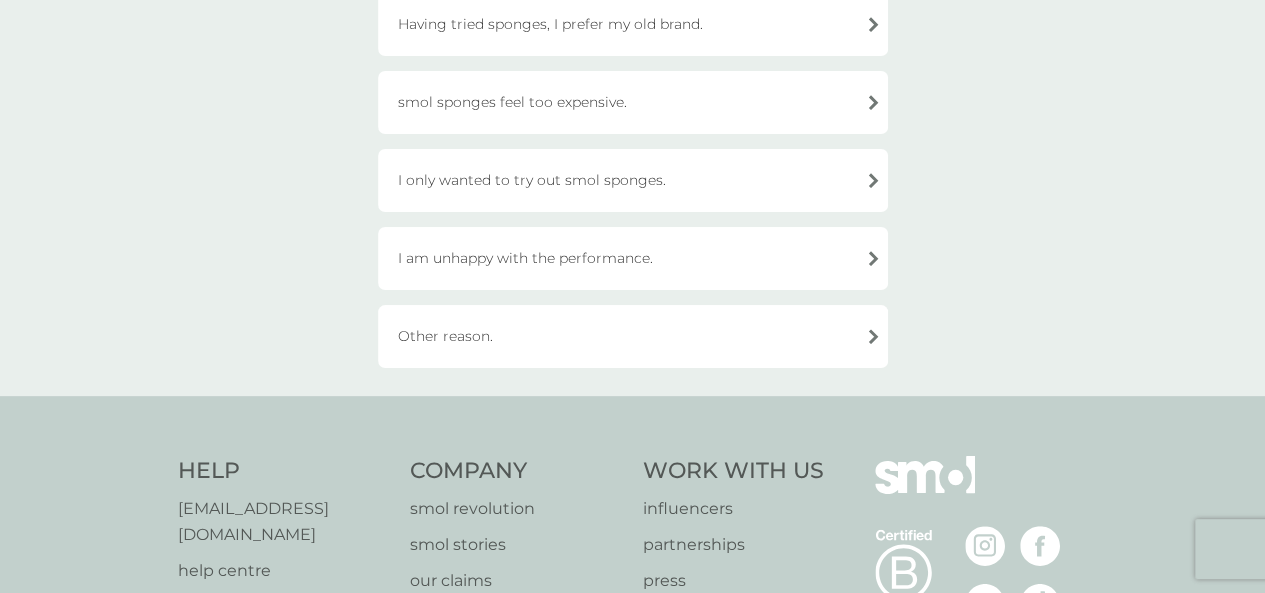 click on "Other reason." at bounding box center (633, 336) 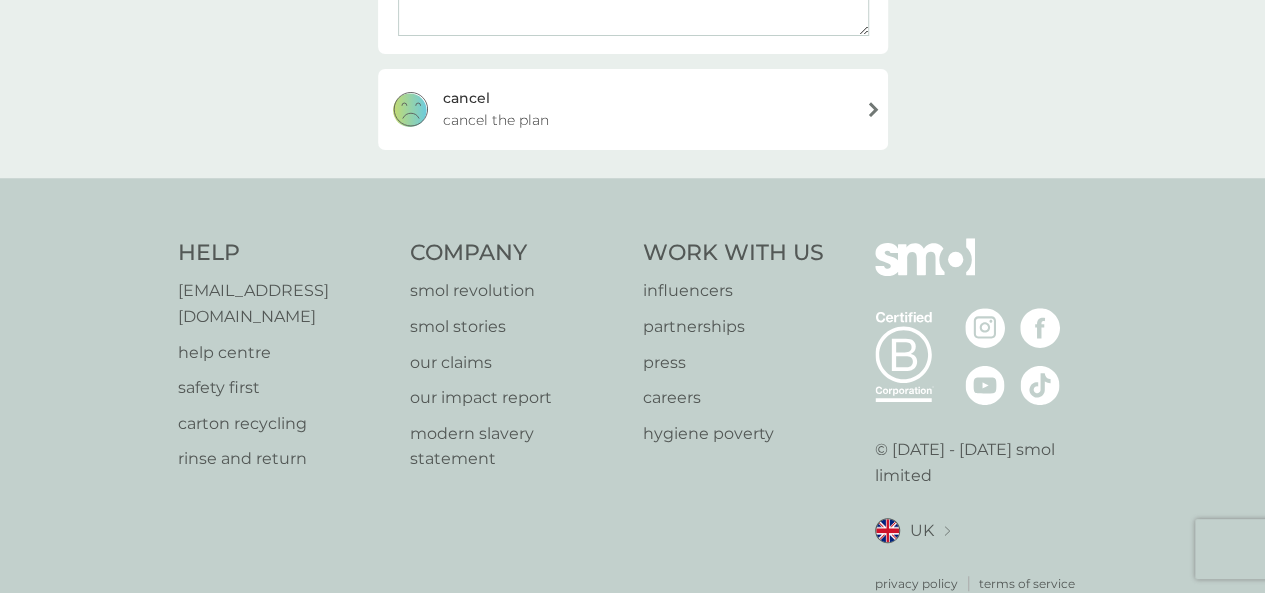 scroll, scrollTop: 480, scrollLeft: 0, axis: vertical 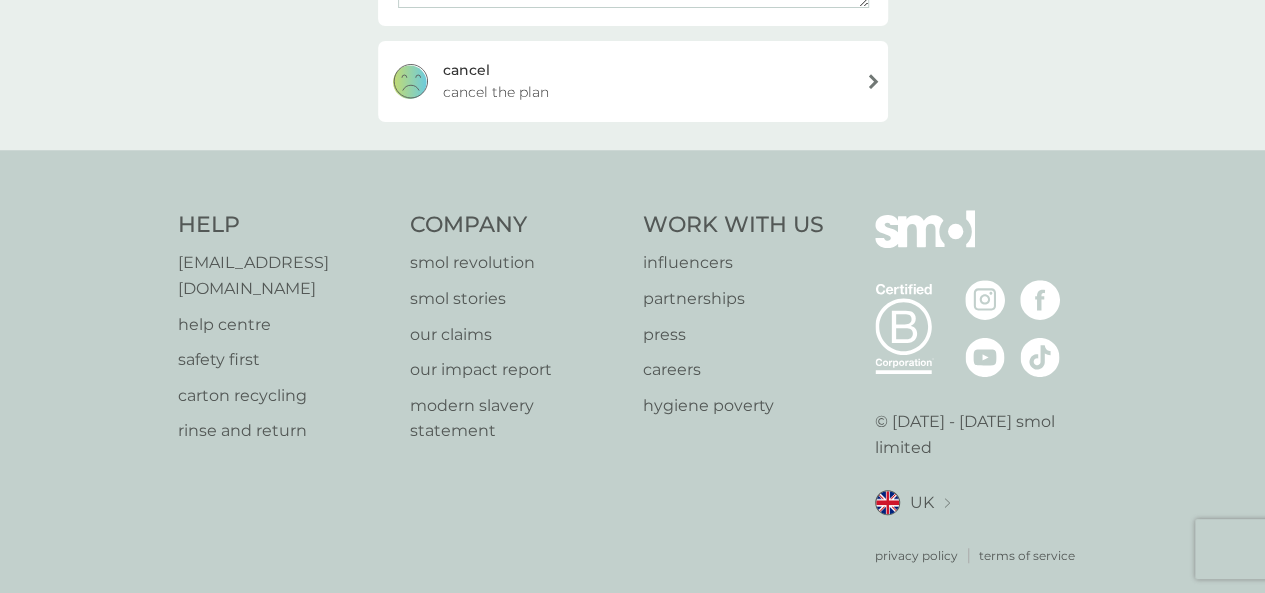 click on "cancel cancel the plan" at bounding box center (633, 81) 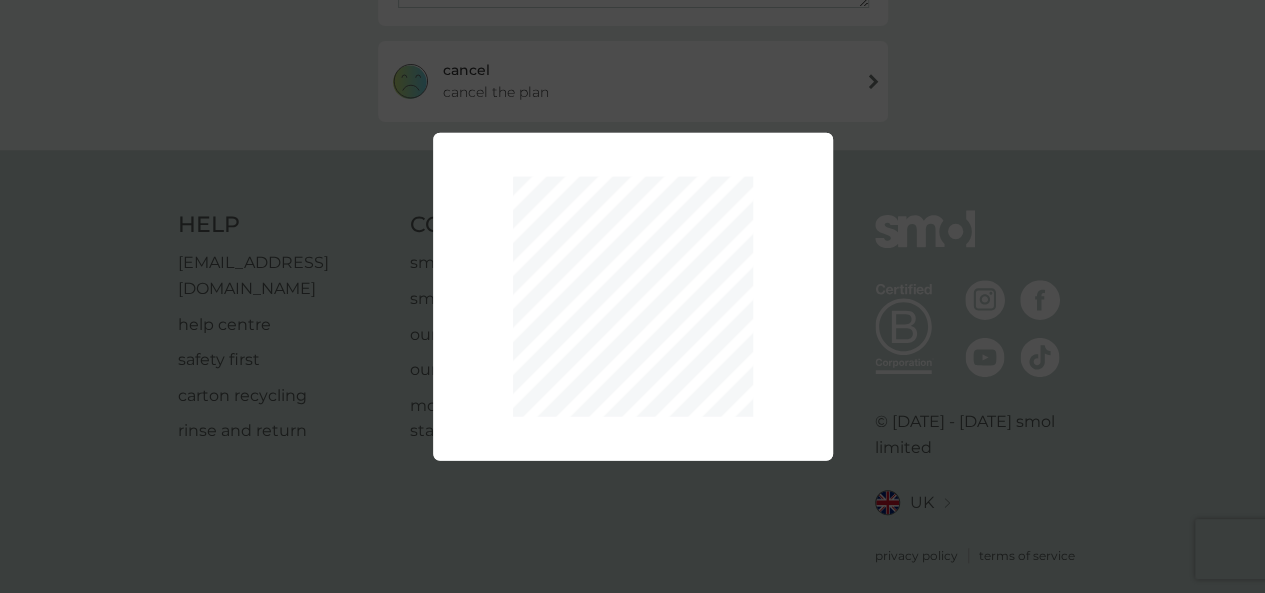 click on "Thank you, your plan has now been cancelled. Remember, reactivating is super easy whenever you're ready." at bounding box center [632, 296] 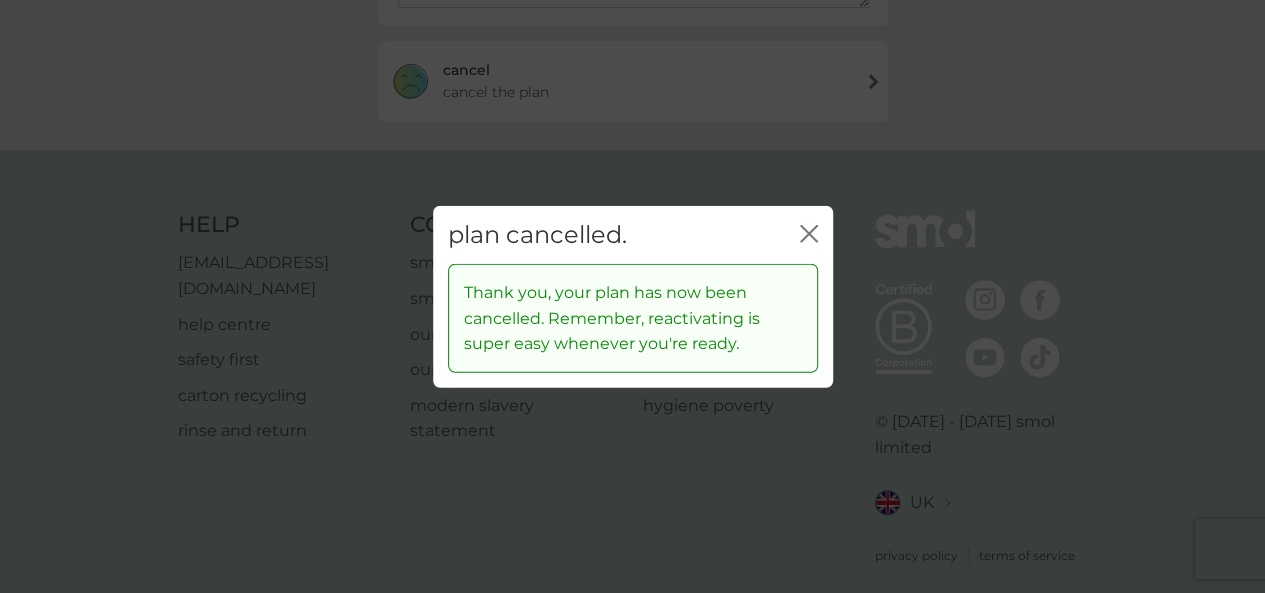 click on "close" 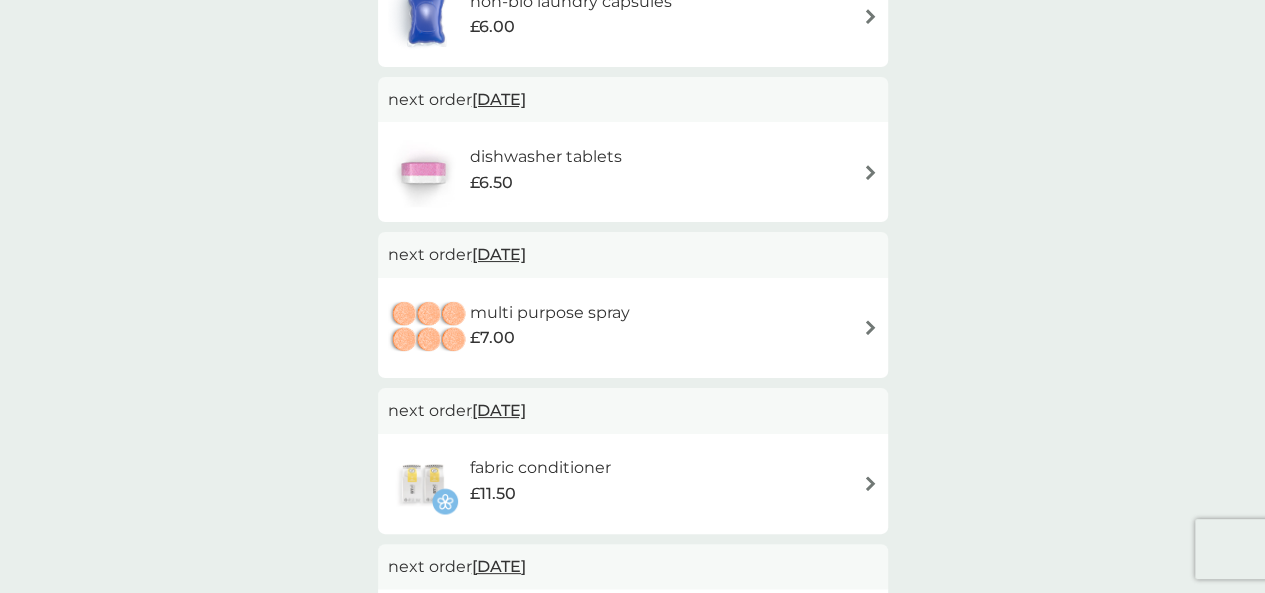 scroll, scrollTop: 500, scrollLeft: 0, axis: vertical 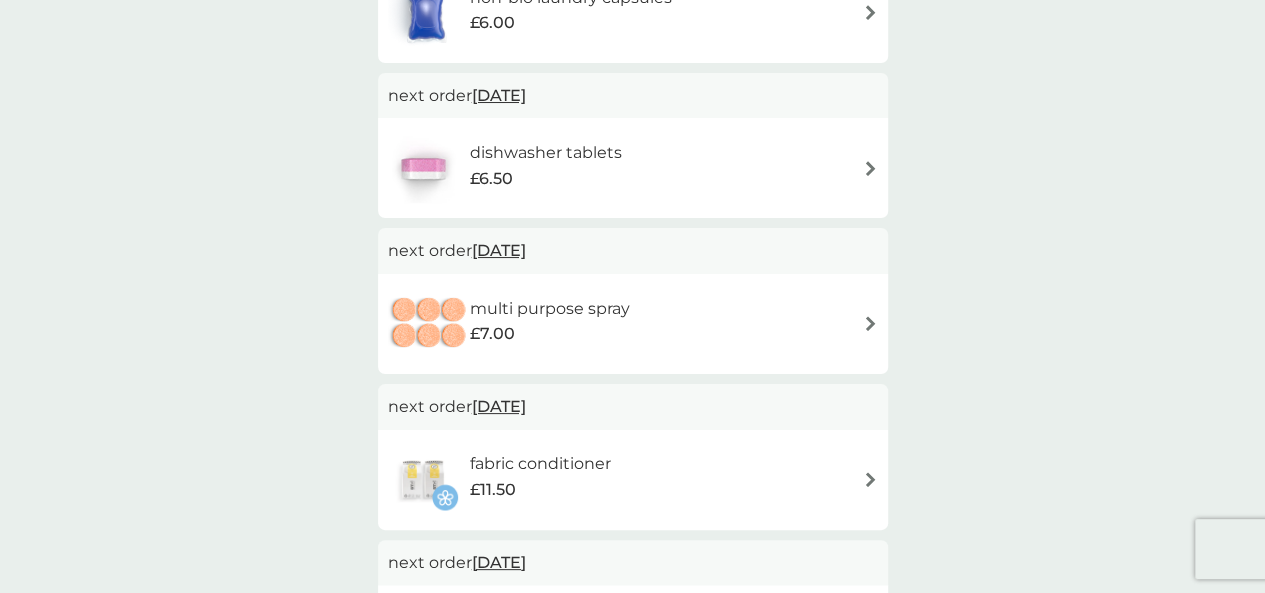 click on "multi purpose spray £7.00" at bounding box center (633, 324) 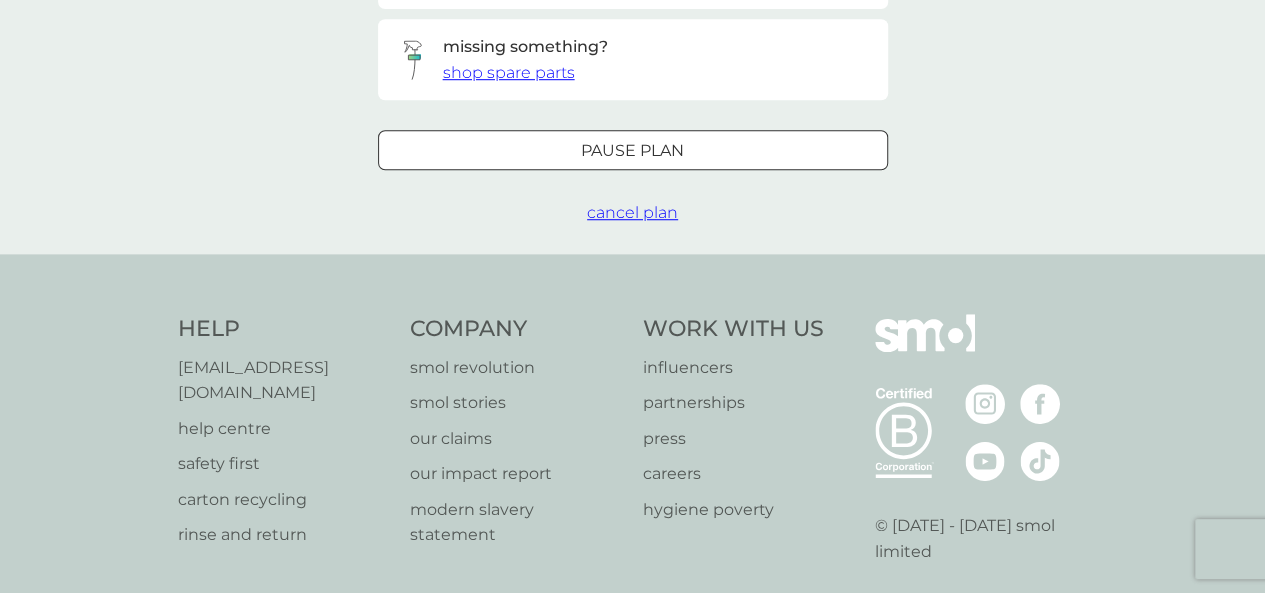 scroll, scrollTop: 788, scrollLeft: 0, axis: vertical 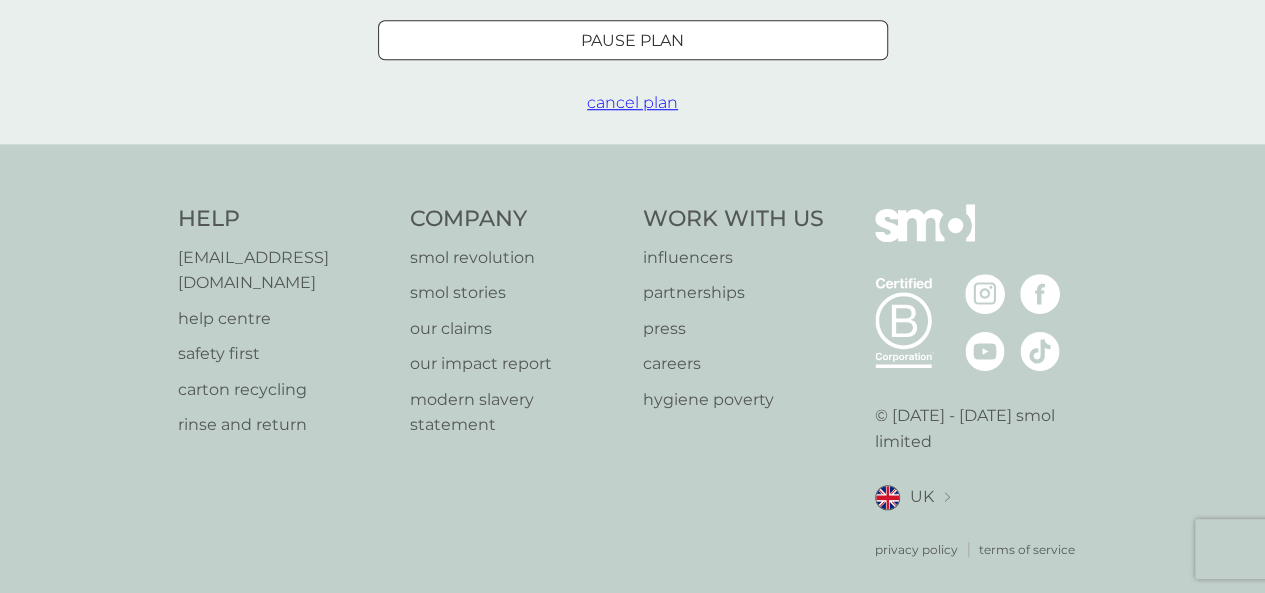 click on "cancel plan" at bounding box center (632, 102) 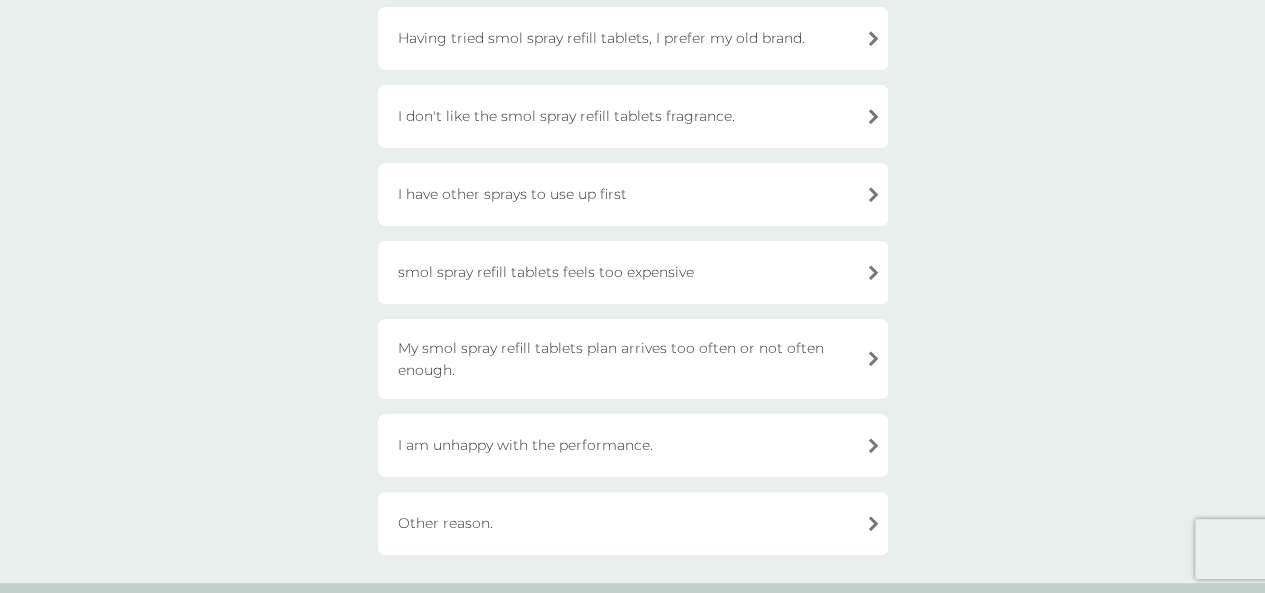scroll, scrollTop: 200, scrollLeft: 0, axis: vertical 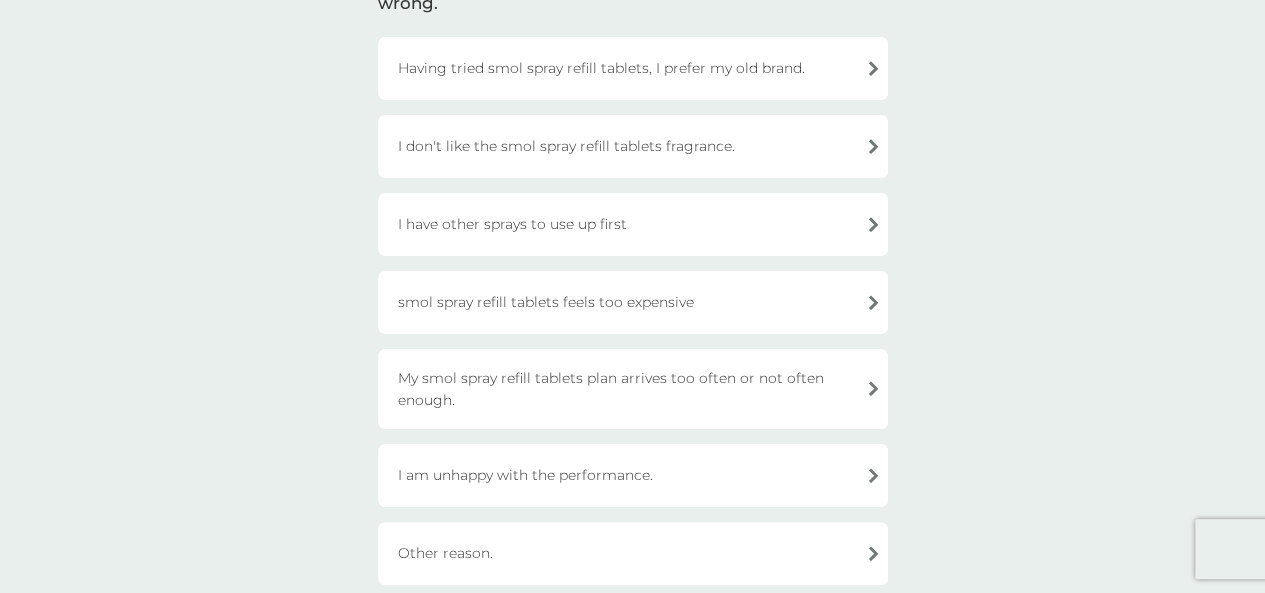click on "I don't like the smol spray refill tablets fragrance." at bounding box center [633, 146] 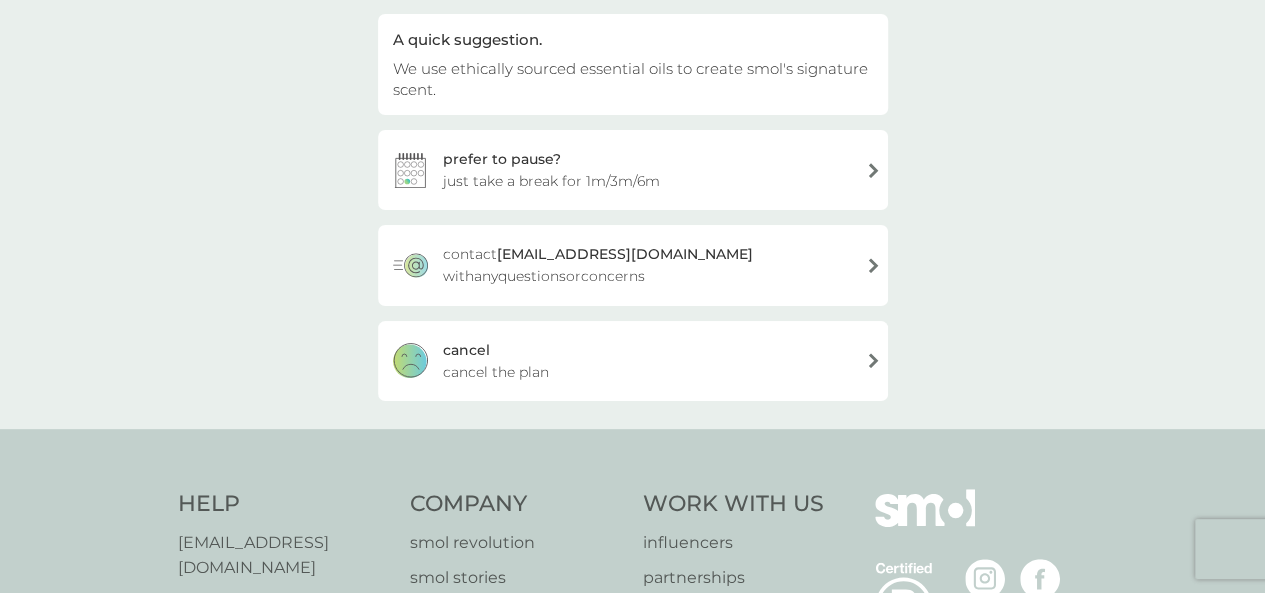 click on "cancel cancel the plan" at bounding box center [633, 361] 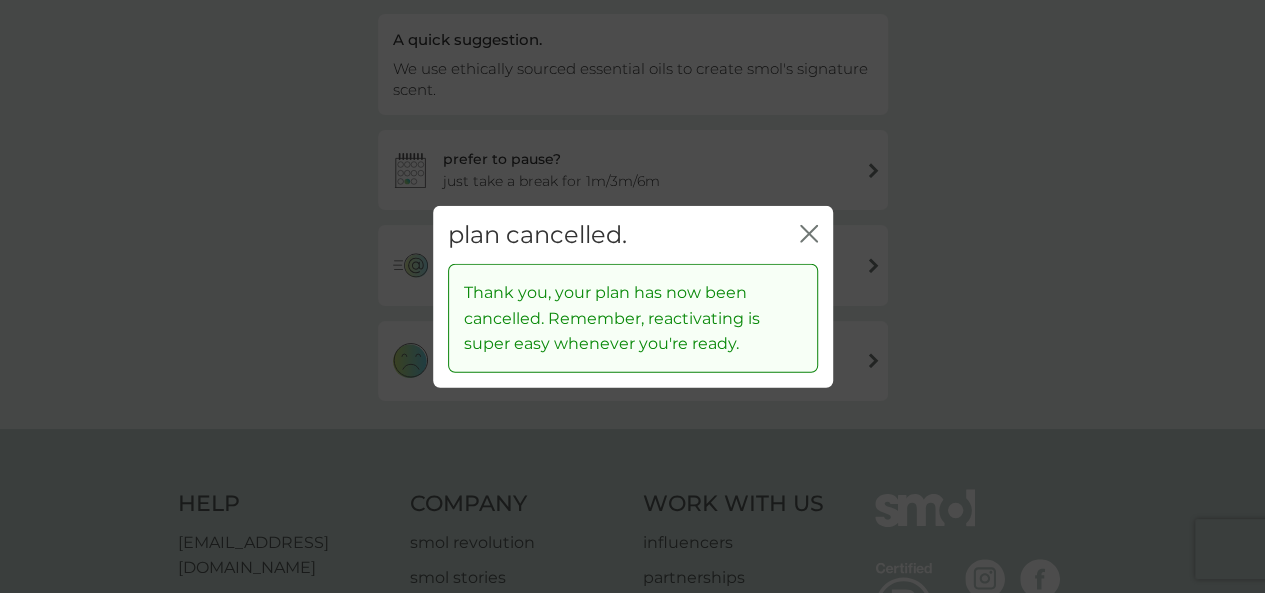 click on "close" at bounding box center (809, 234) 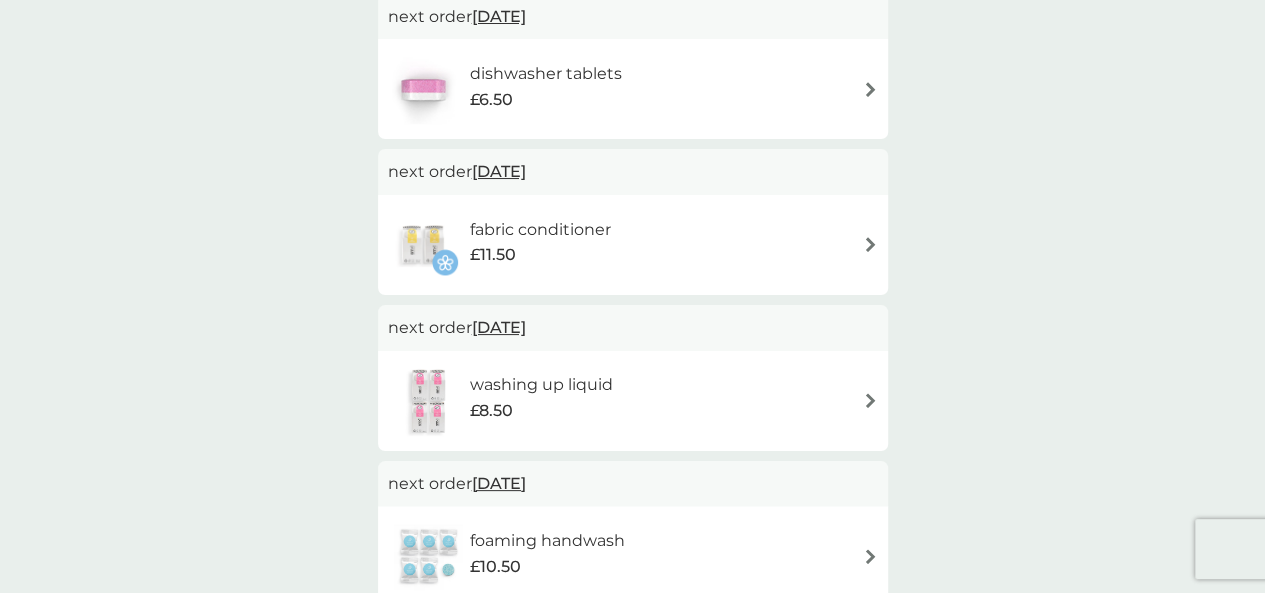 scroll, scrollTop: 700, scrollLeft: 0, axis: vertical 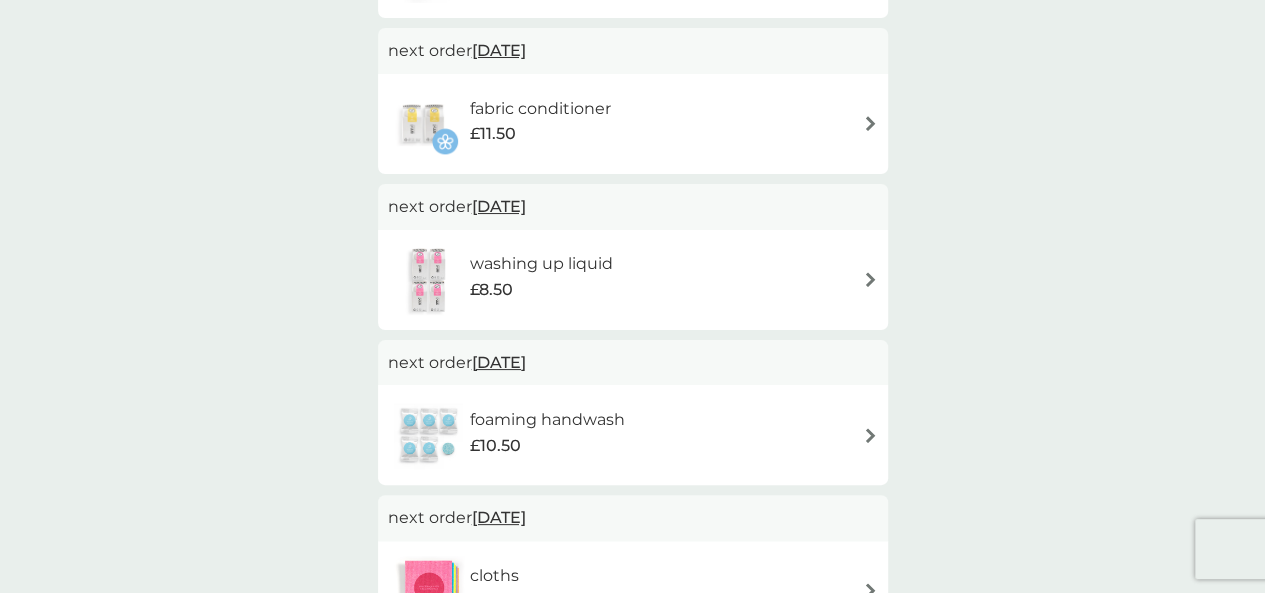 click on "£10.50" at bounding box center (547, 446) 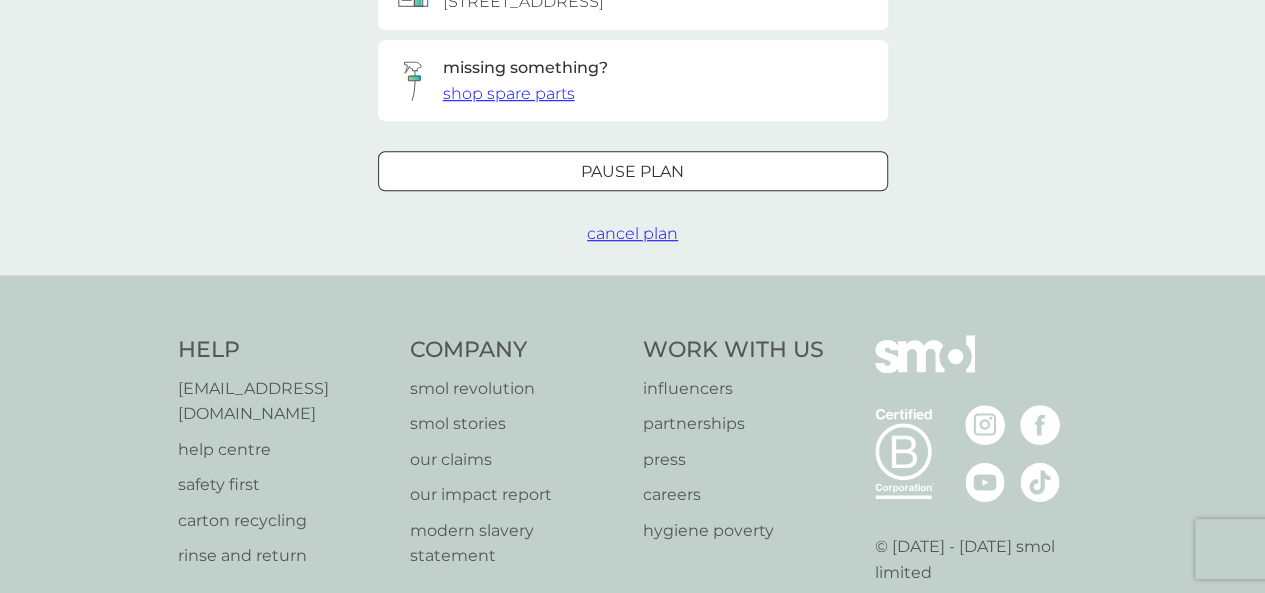 scroll, scrollTop: 700, scrollLeft: 0, axis: vertical 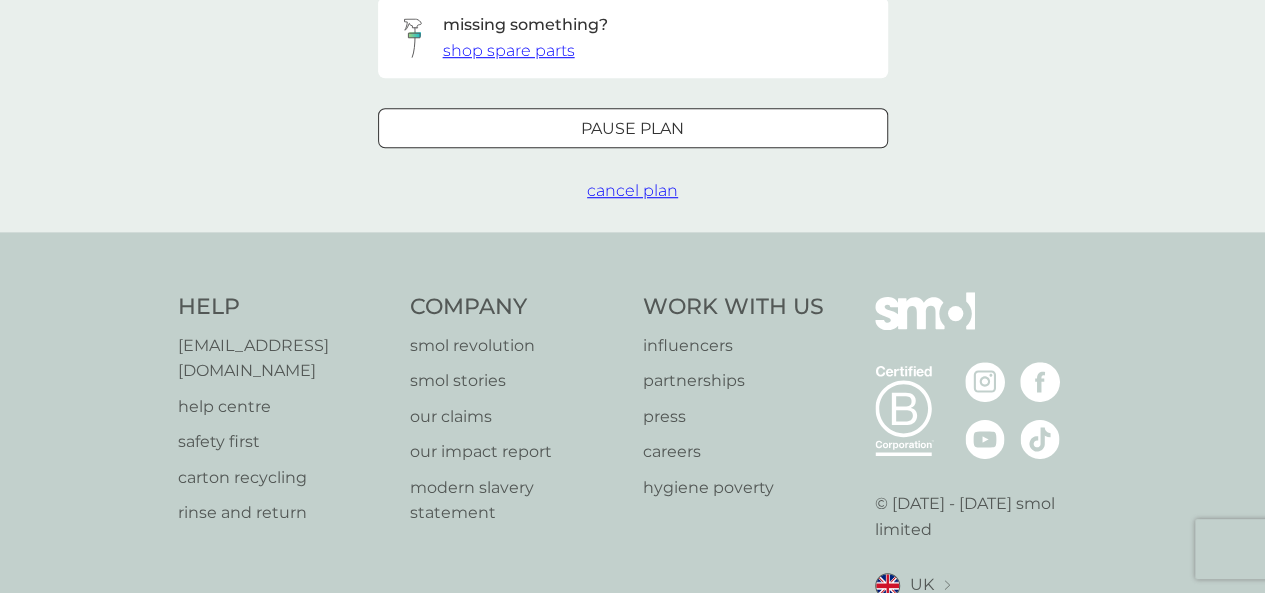 click on "cancel plan" at bounding box center [632, 190] 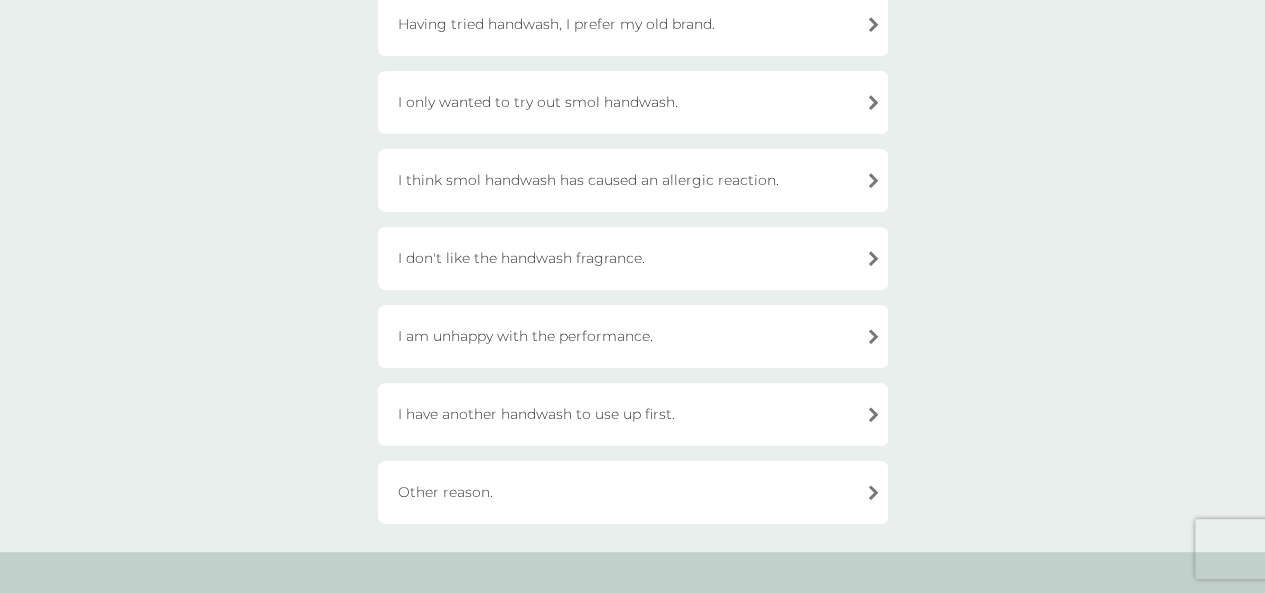 scroll, scrollTop: 300, scrollLeft: 0, axis: vertical 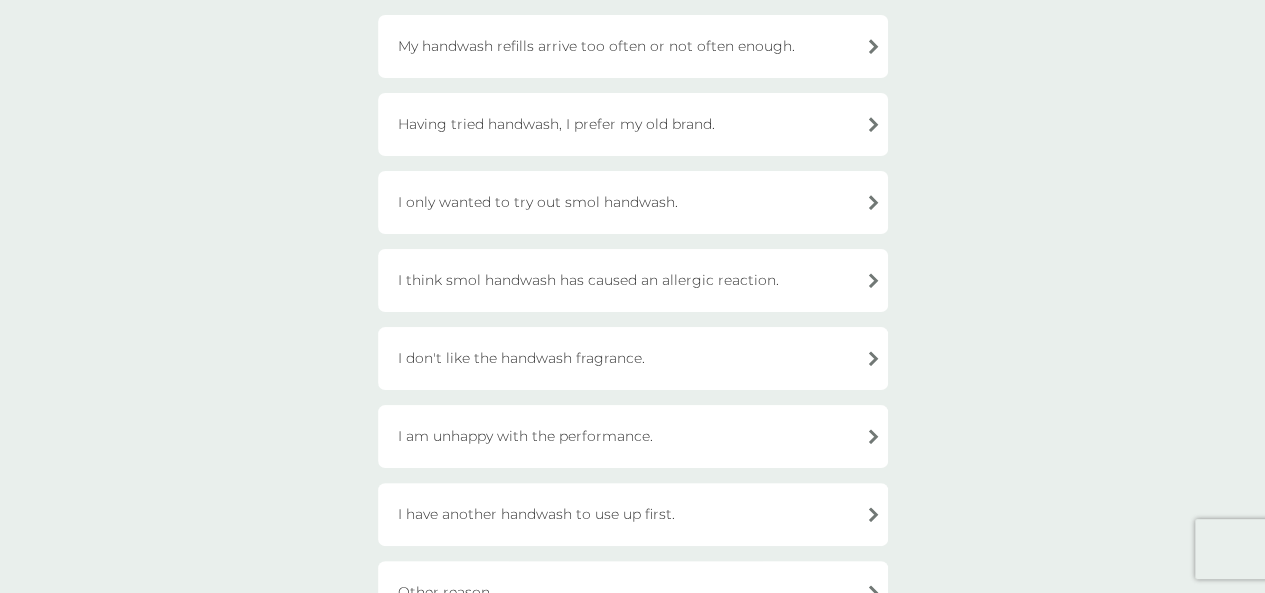 click on "Having tried handwash, I prefer my old brand." at bounding box center (633, 124) 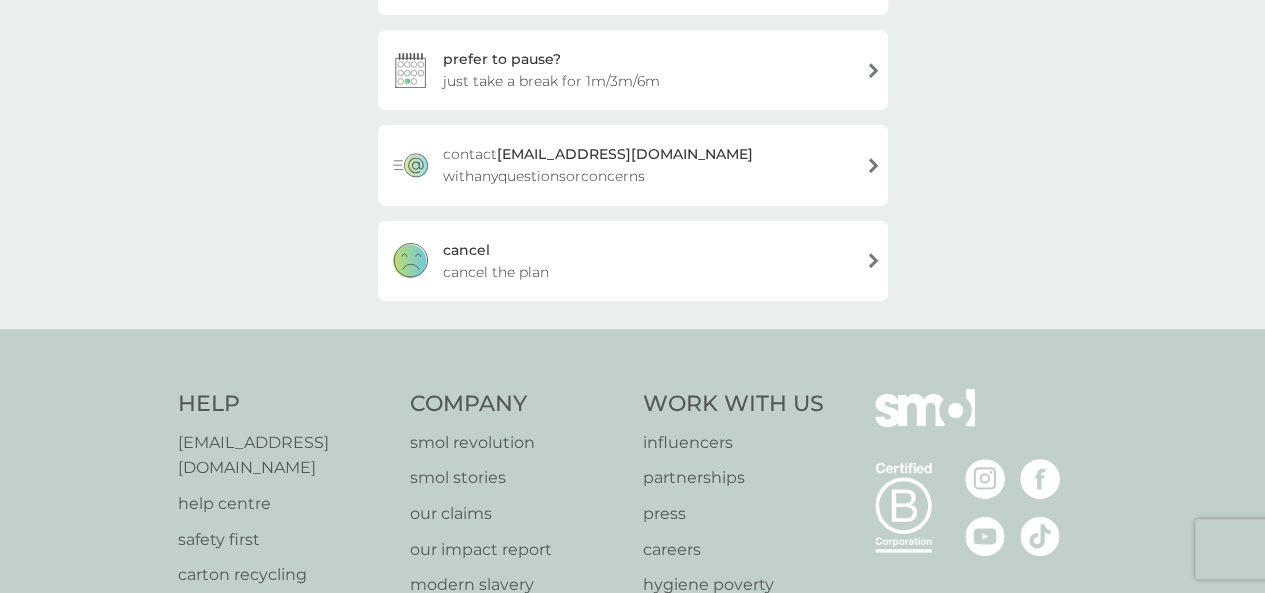 scroll, scrollTop: 485, scrollLeft: 0, axis: vertical 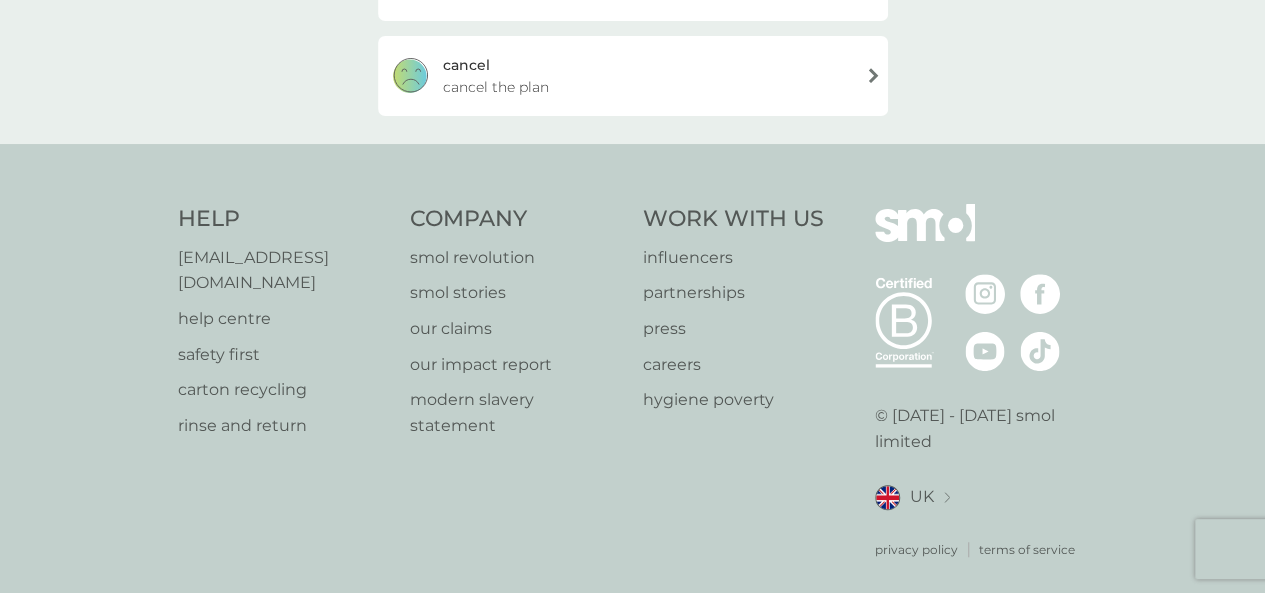 click on "cancel cancel the plan" at bounding box center [633, 76] 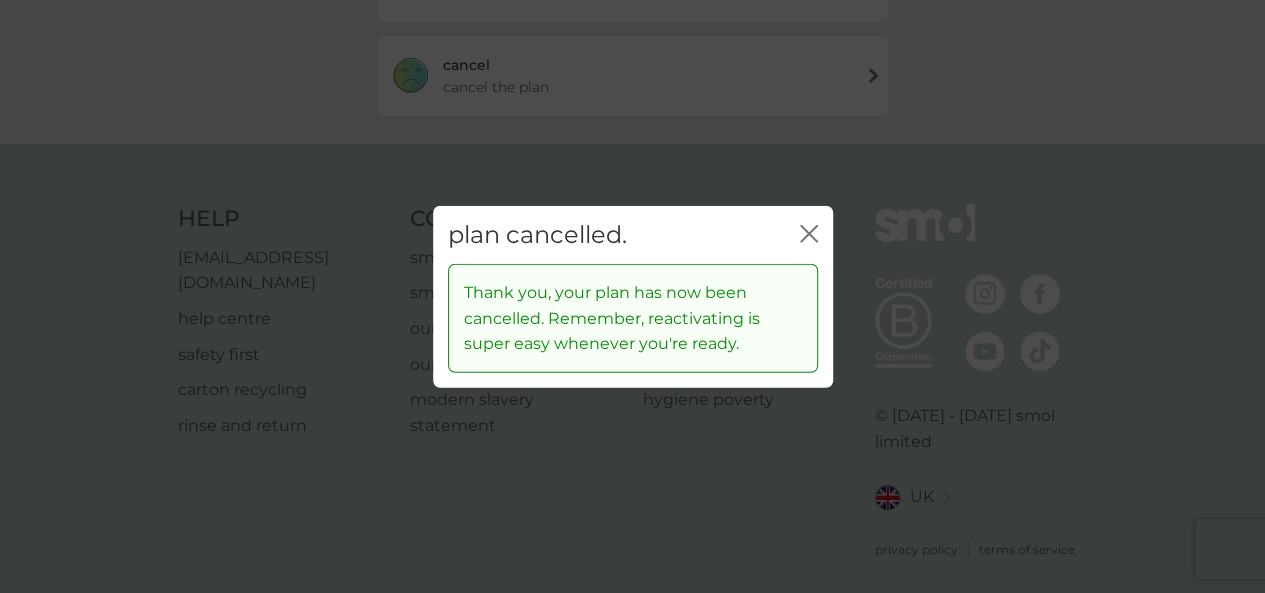 click on "plan cancelled. close" at bounding box center (633, 234) 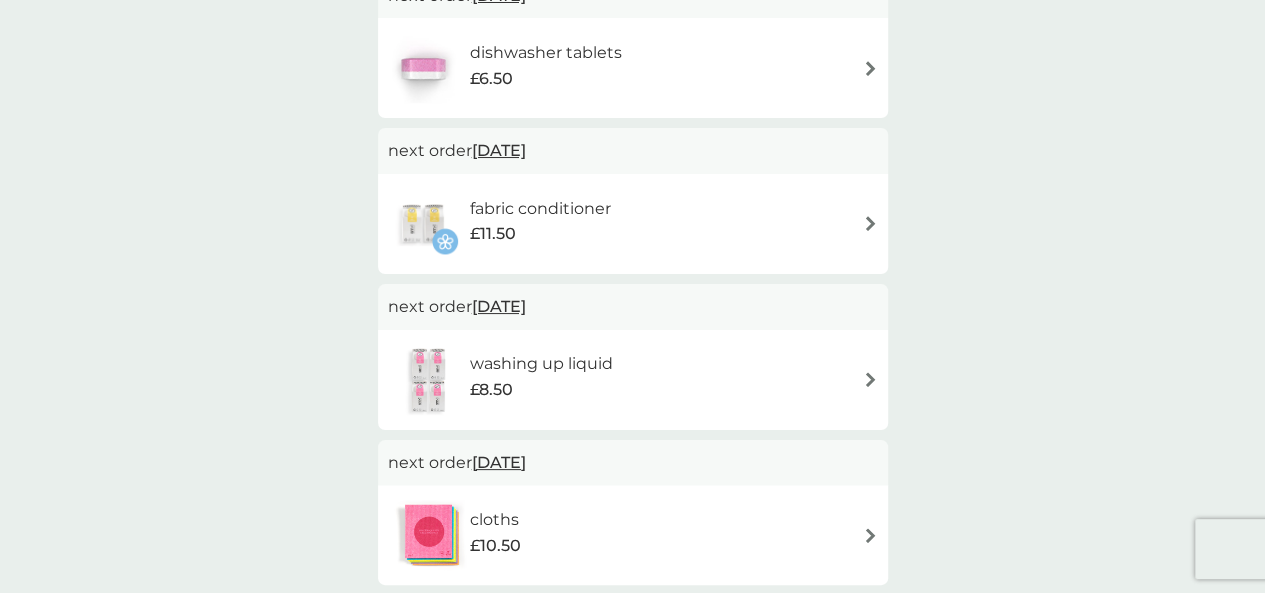 scroll, scrollTop: 900, scrollLeft: 0, axis: vertical 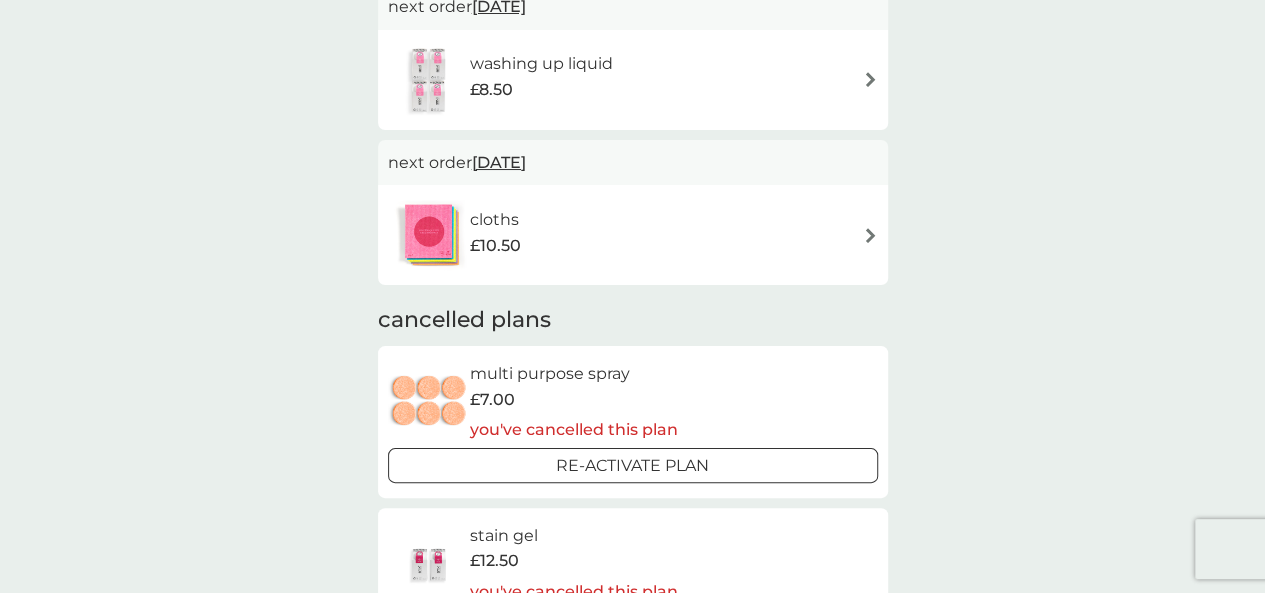 click on "cloths £10.50" at bounding box center [633, 235] 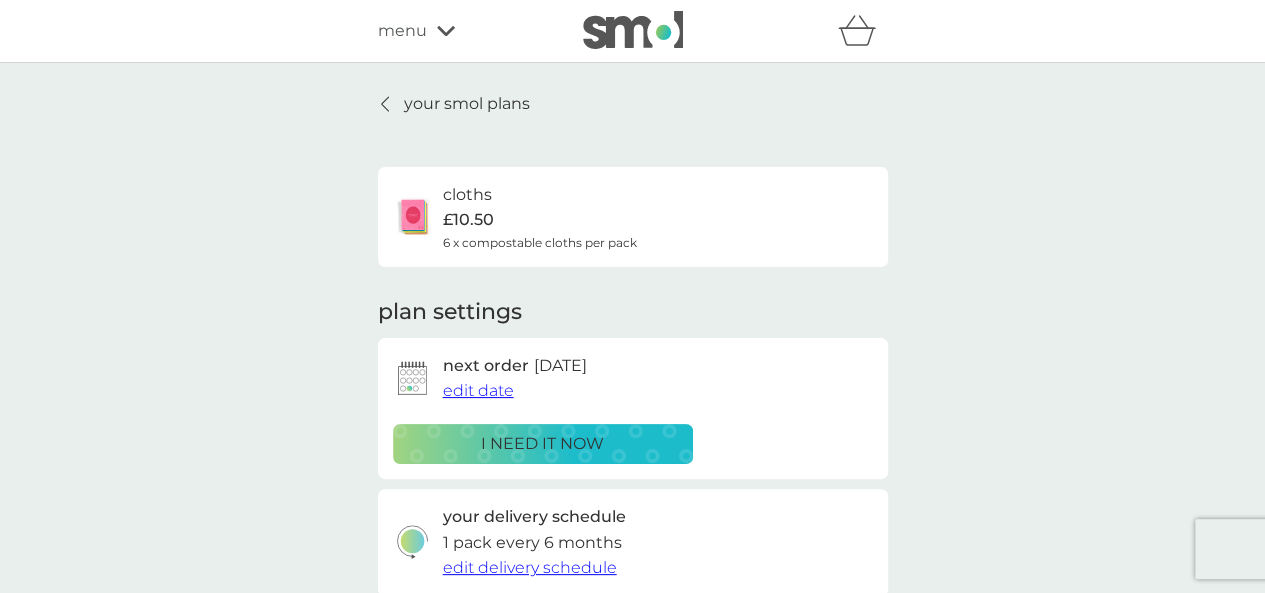 scroll, scrollTop: 500, scrollLeft: 0, axis: vertical 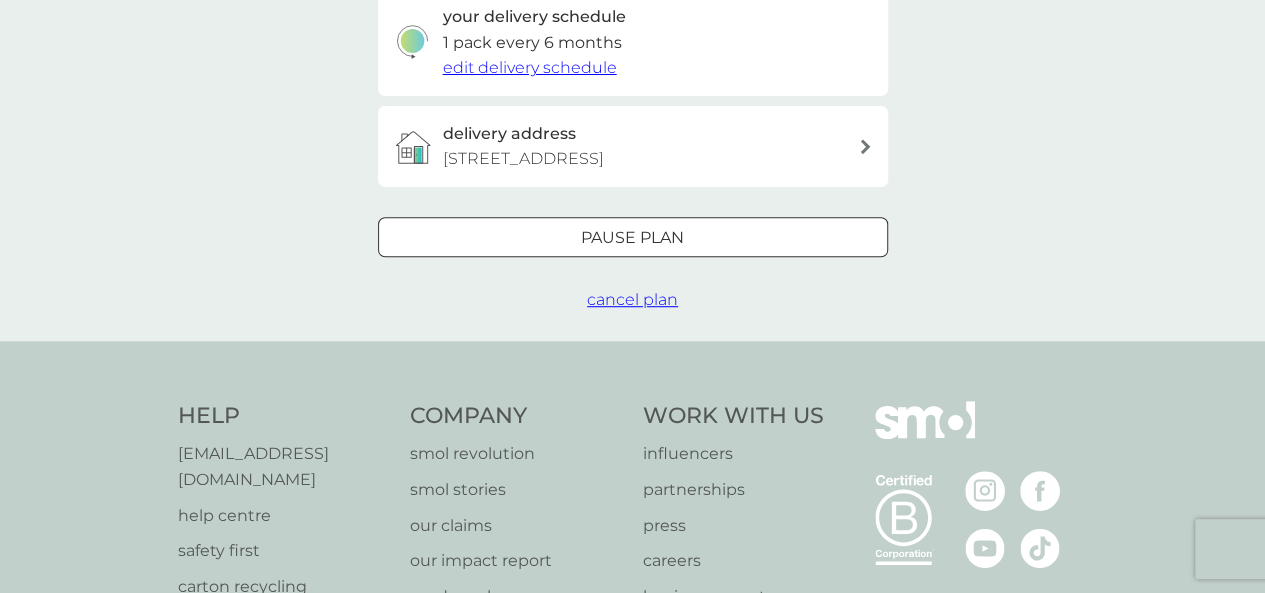 click on "cancel plan" at bounding box center [632, 299] 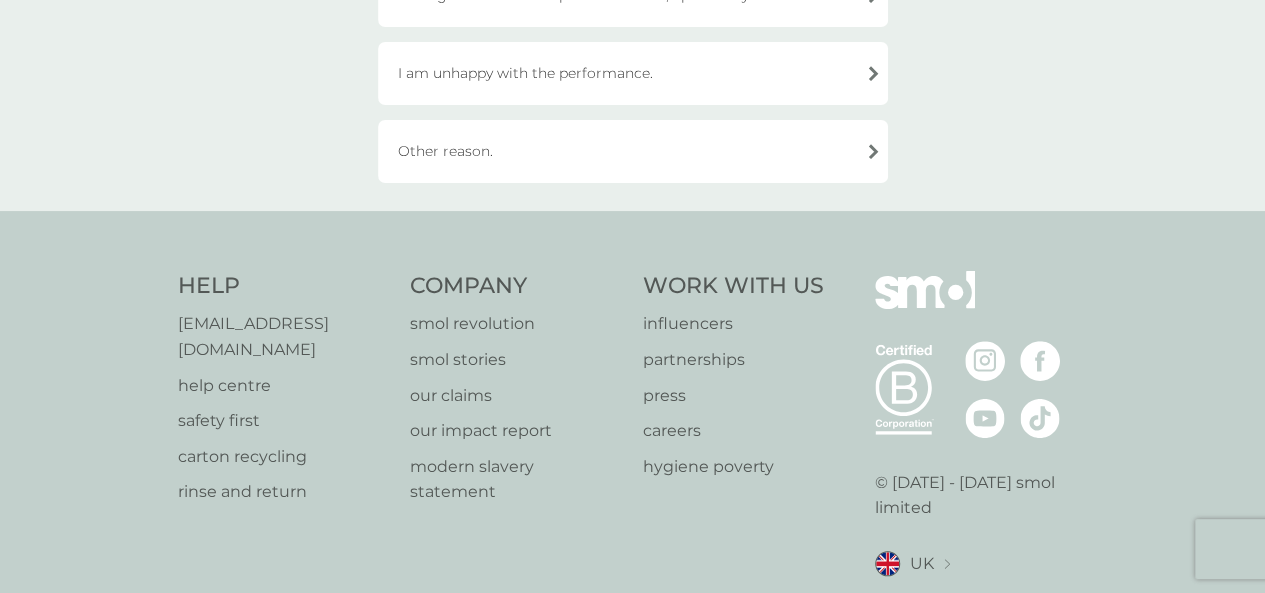 scroll, scrollTop: 600, scrollLeft: 0, axis: vertical 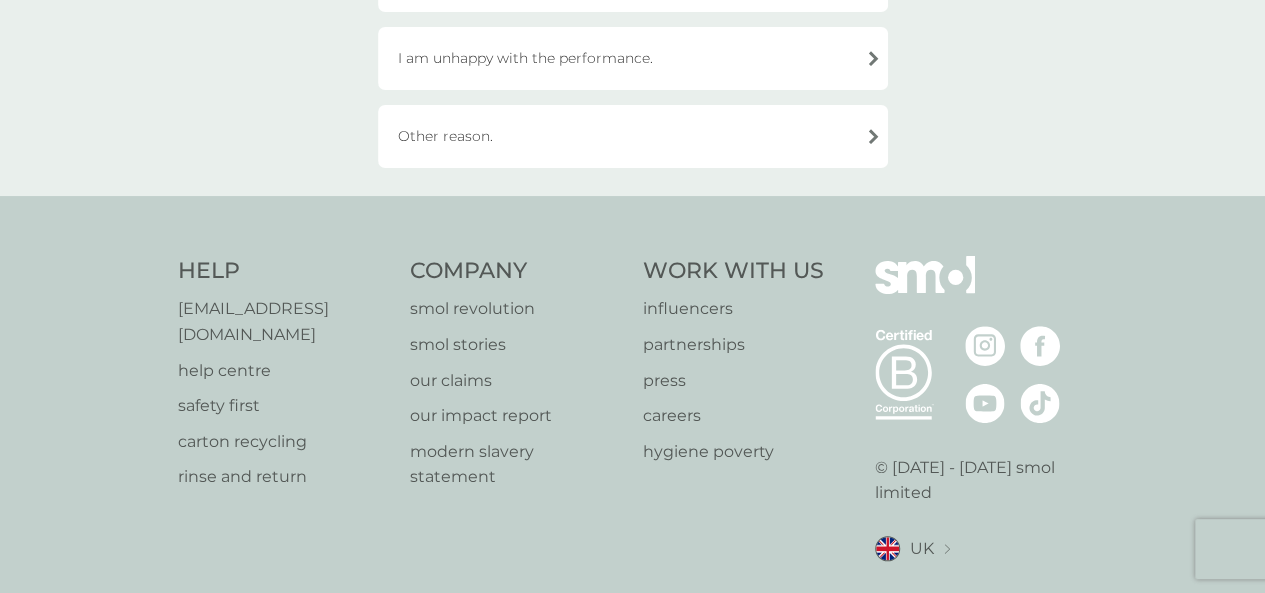 click on "Other reason." at bounding box center (633, 136) 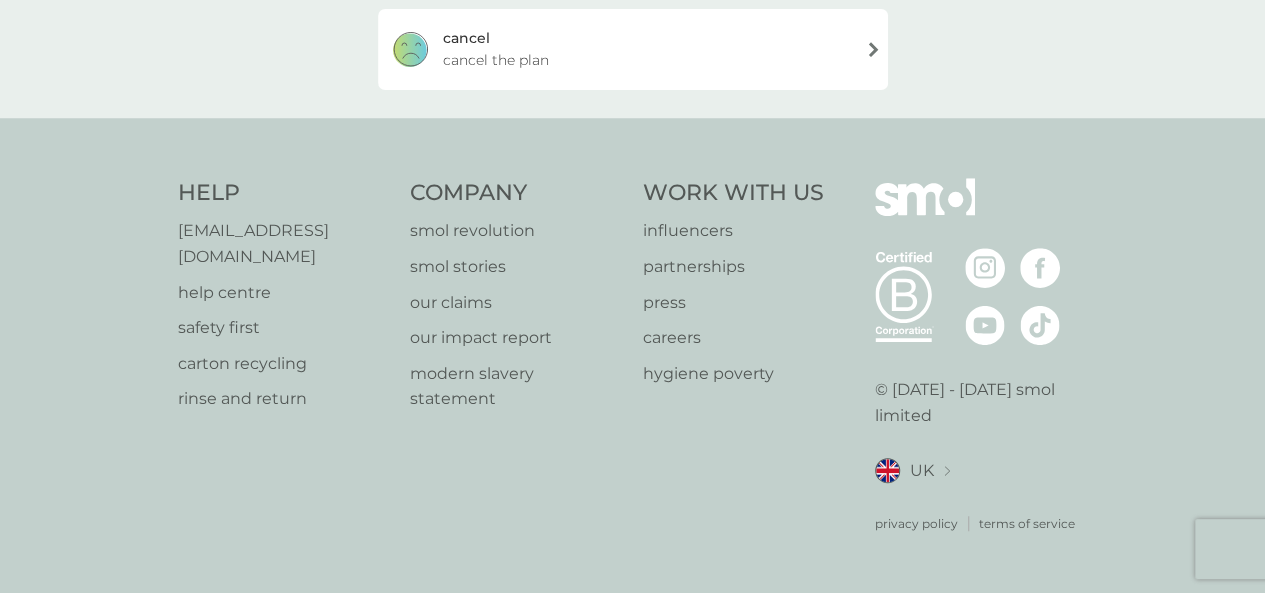 scroll, scrollTop: 480, scrollLeft: 0, axis: vertical 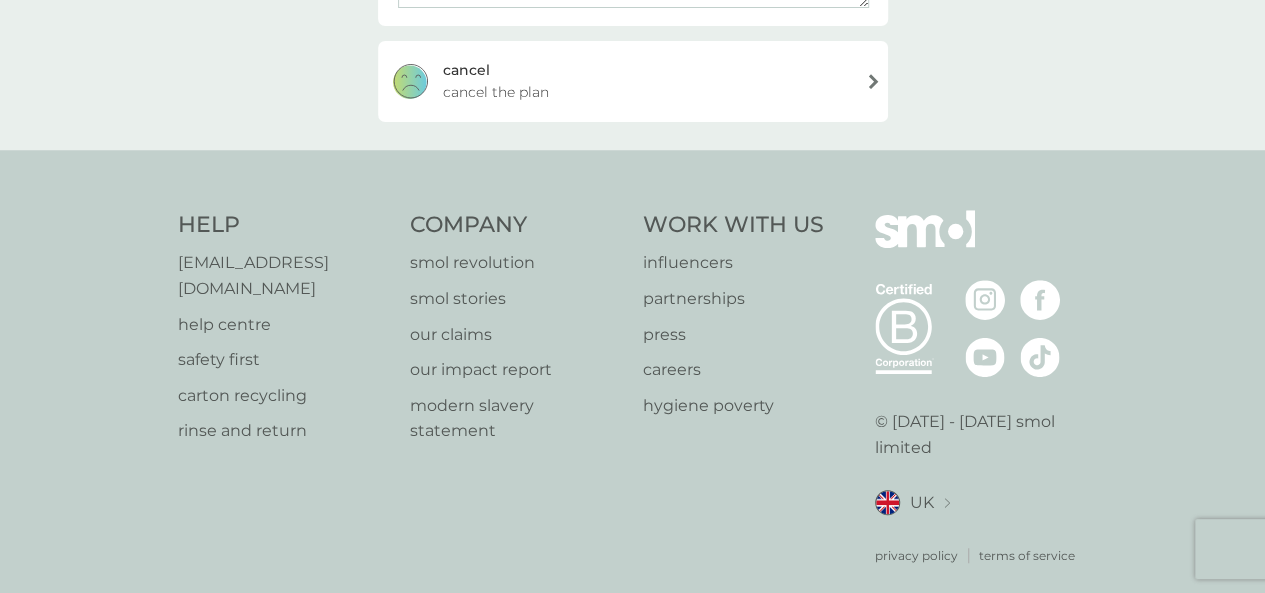 click on "cancel cancel the plan" at bounding box center (633, 81) 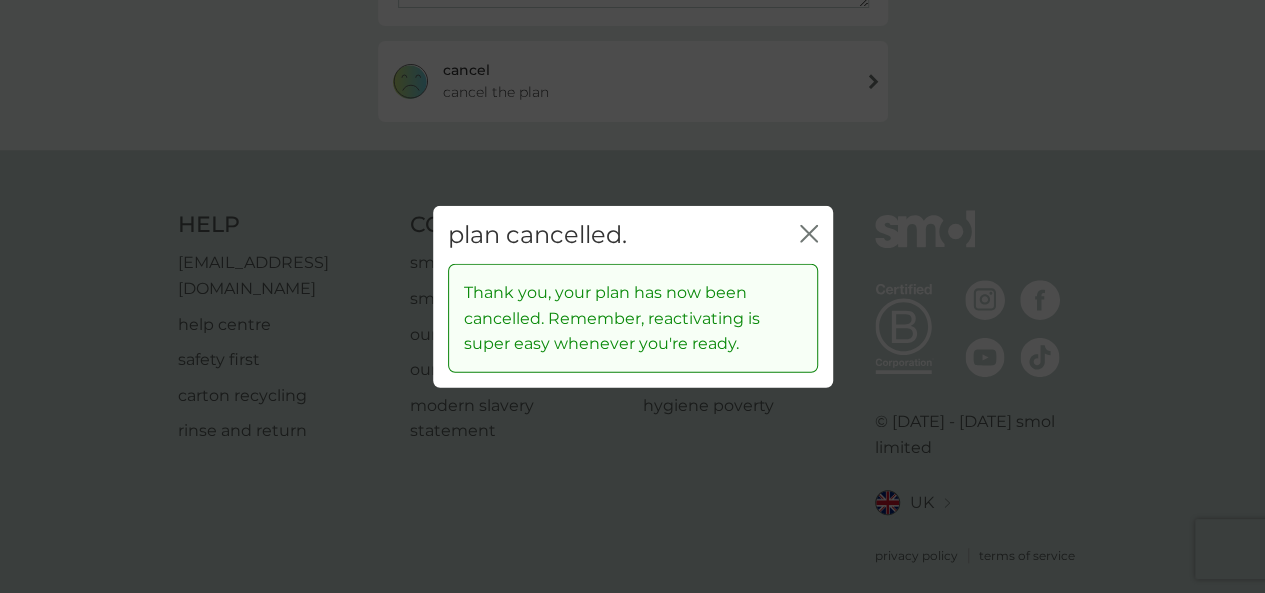 click on "plan cancelled. close" at bounding box center (633, 234) 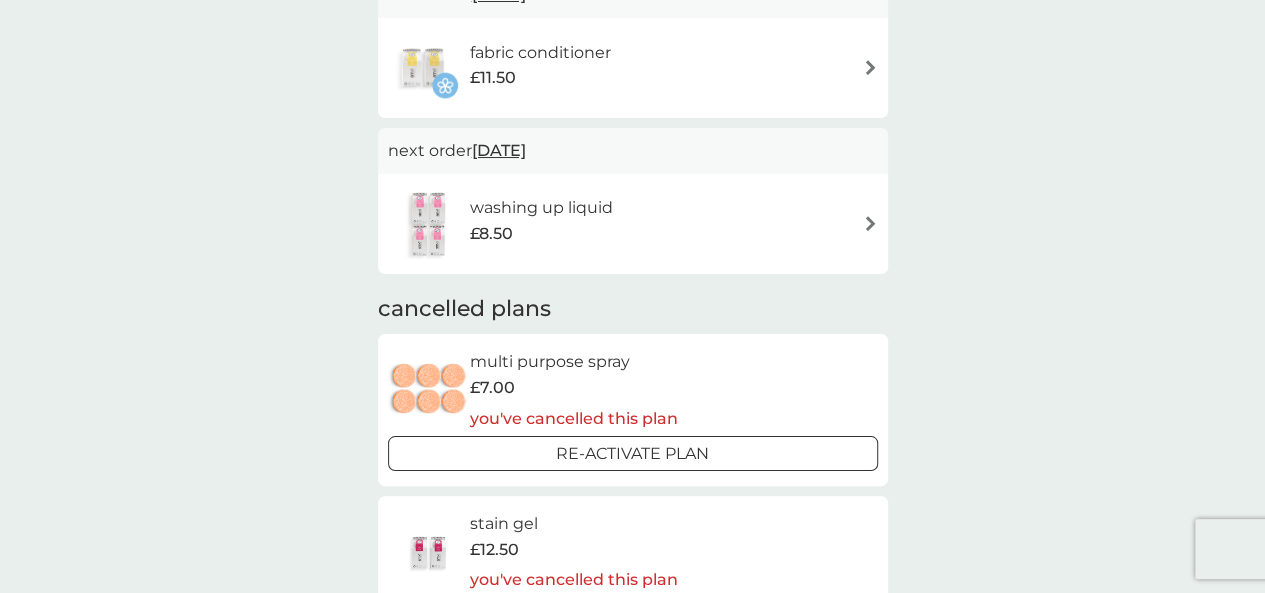 scroll, scrollTop: 800, scrollLeft: 0, axis: vertical 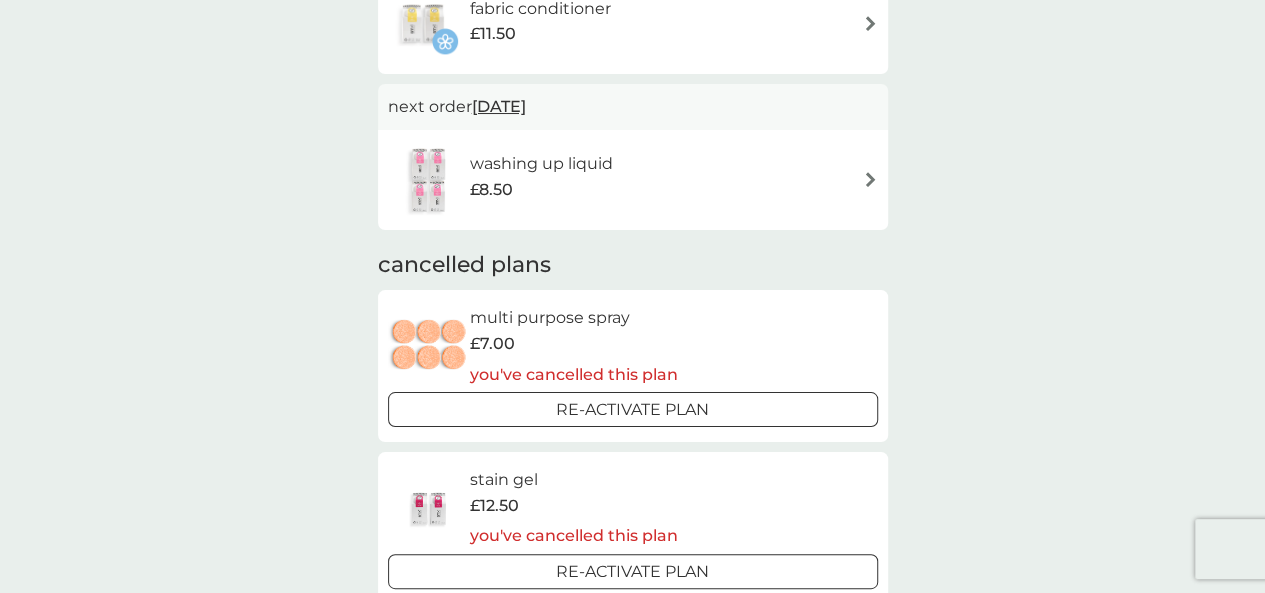 click on "£8.50" at bounding box center [541, 190] 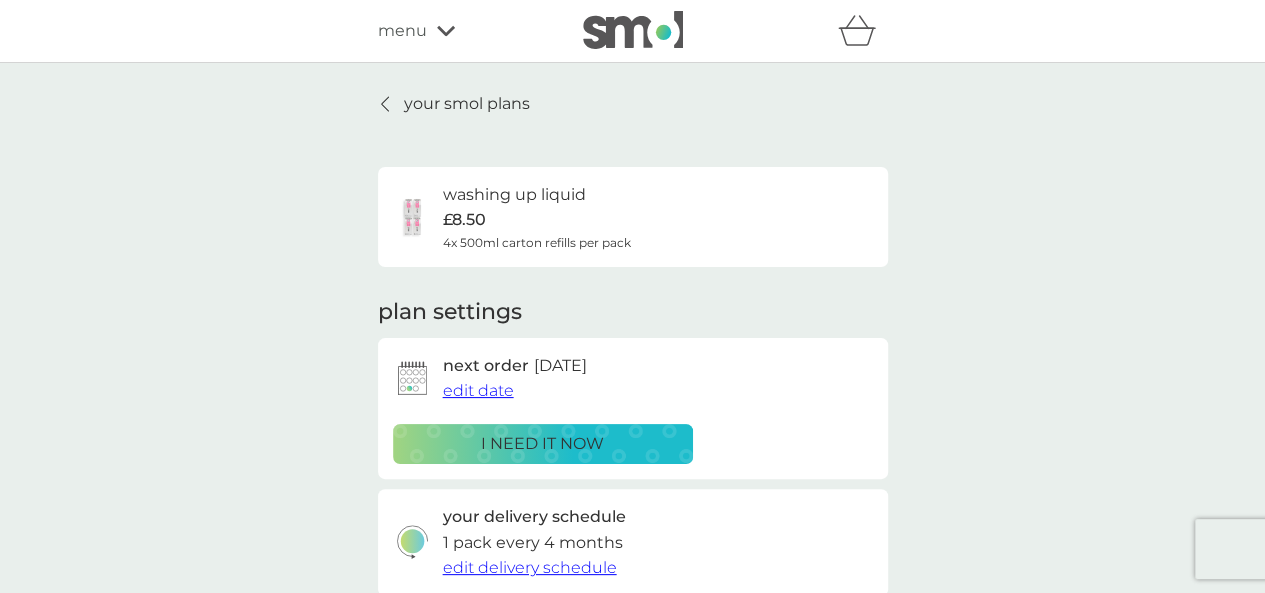 scroll, scrollTop: 500, scrollLeft: 0, axis: vertical 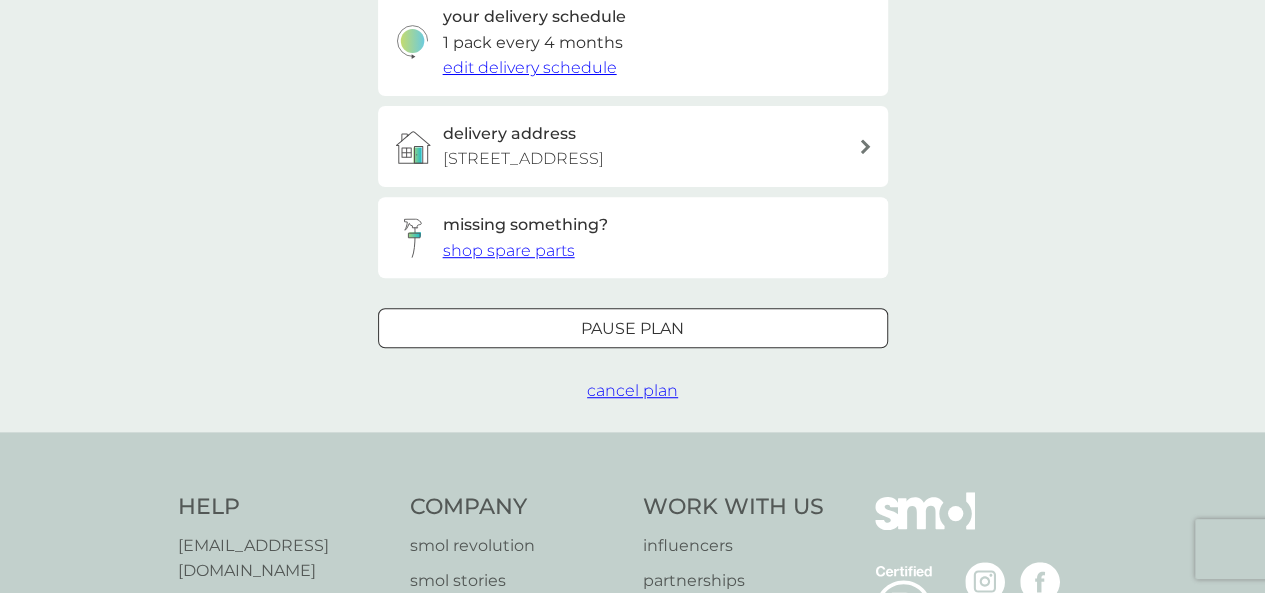 click on "cancel plan" at bounding box center (632, 390) 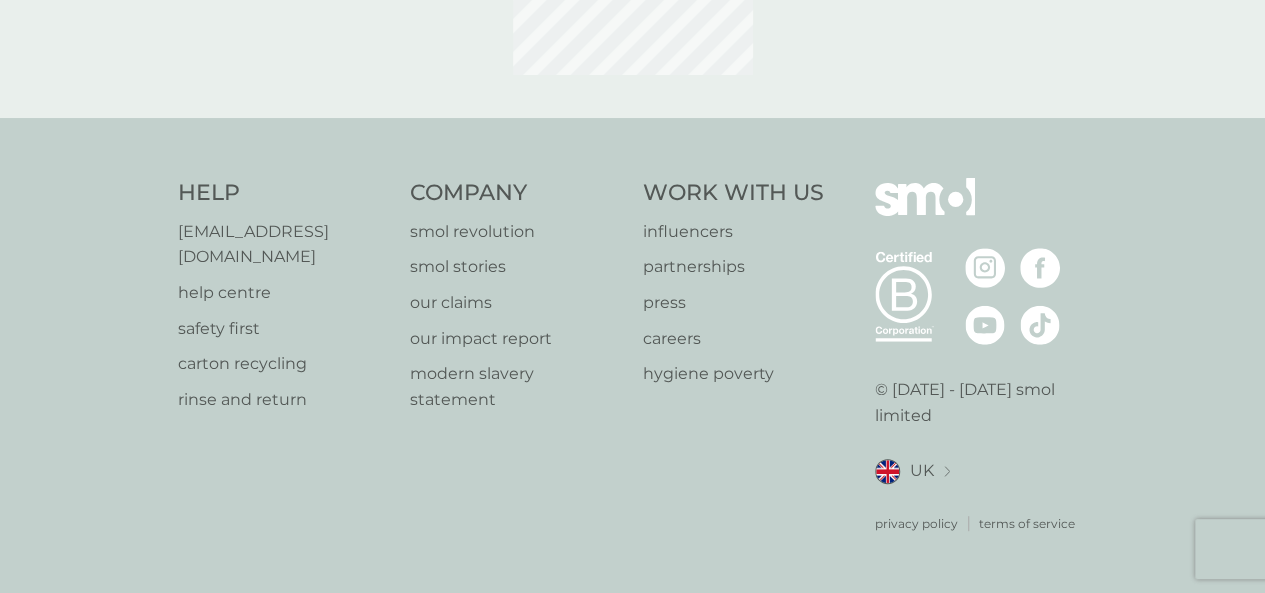 scroll, scrollTop: 0, scrollLeft: 0, axis: both 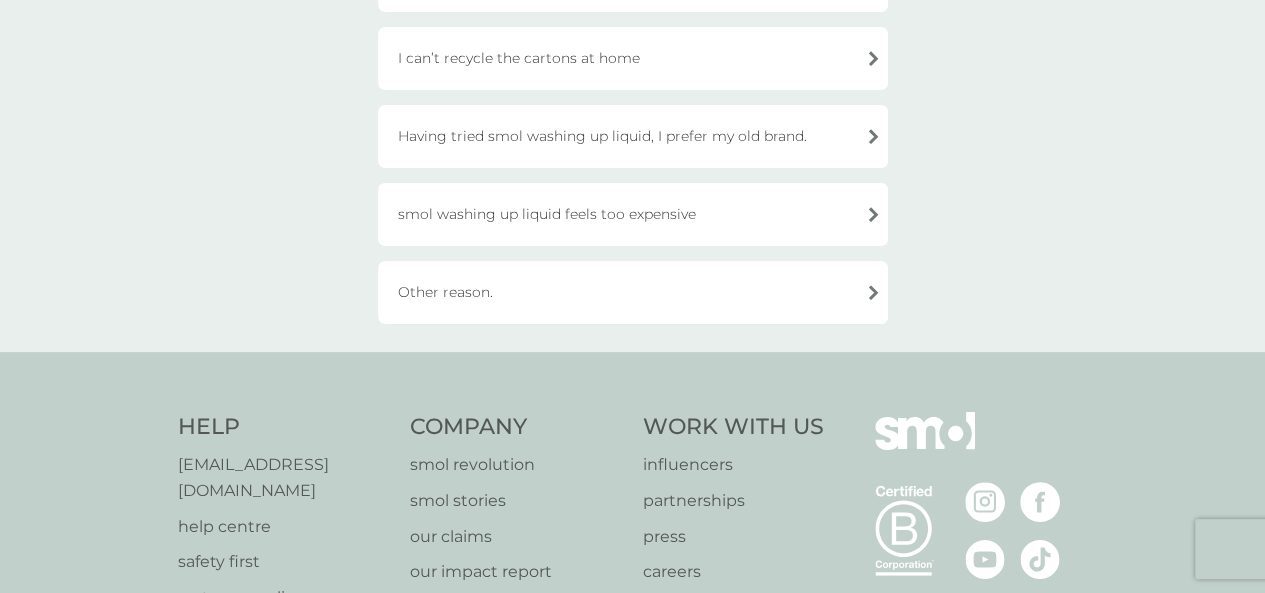 click on "Other reason." at bounding box center [633, 292] 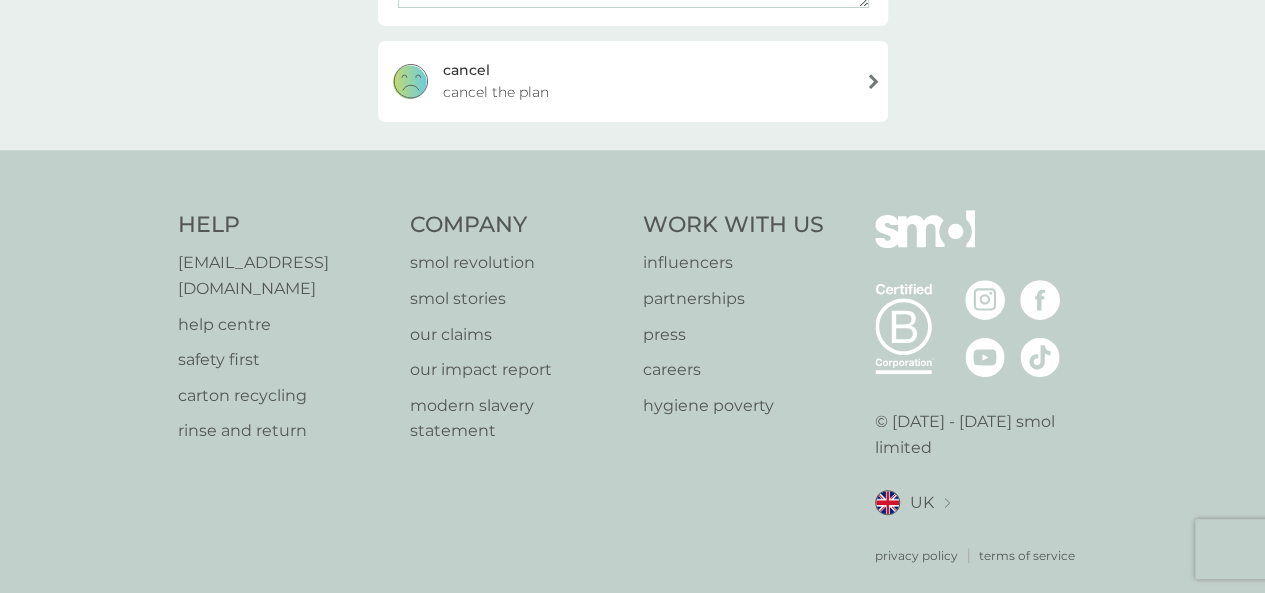 click on "cancel cancel the plan" at bounding box center (633, 81) 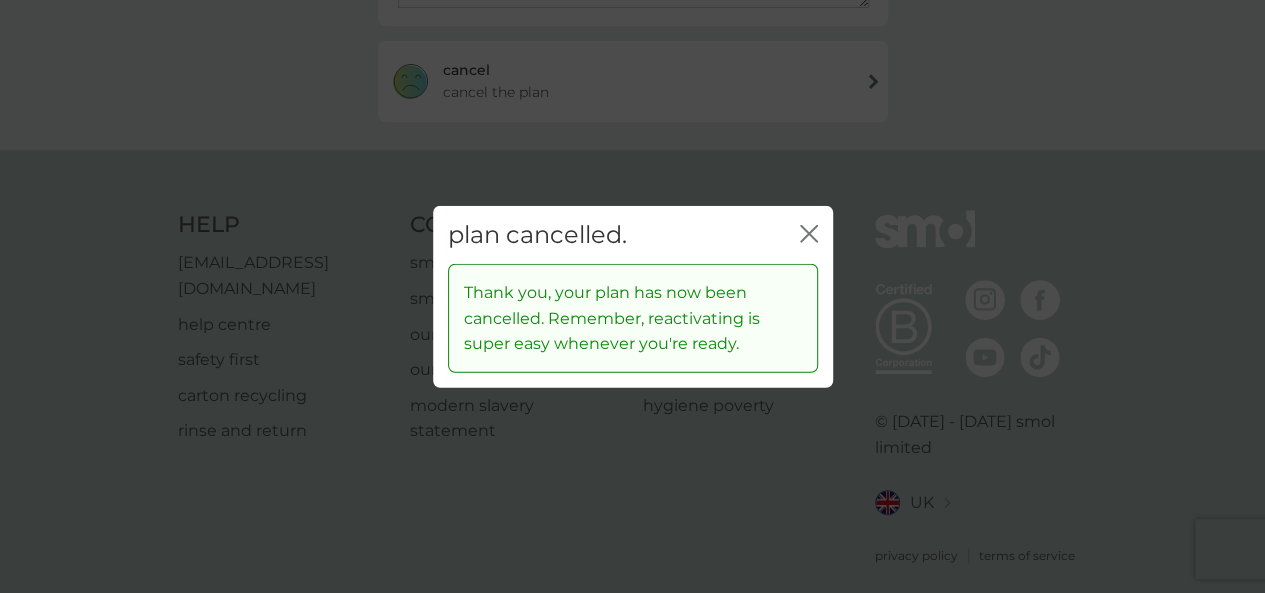 click on "close" 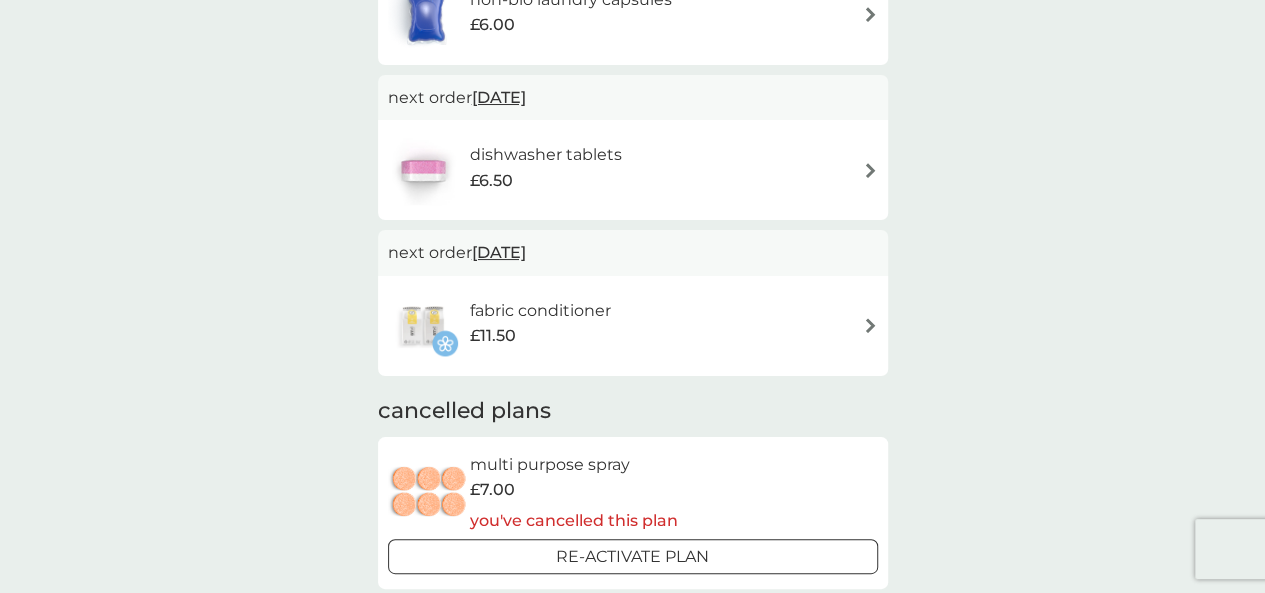 scroll, scrollTop: 500, scrollLeft: 0, axis: vertical 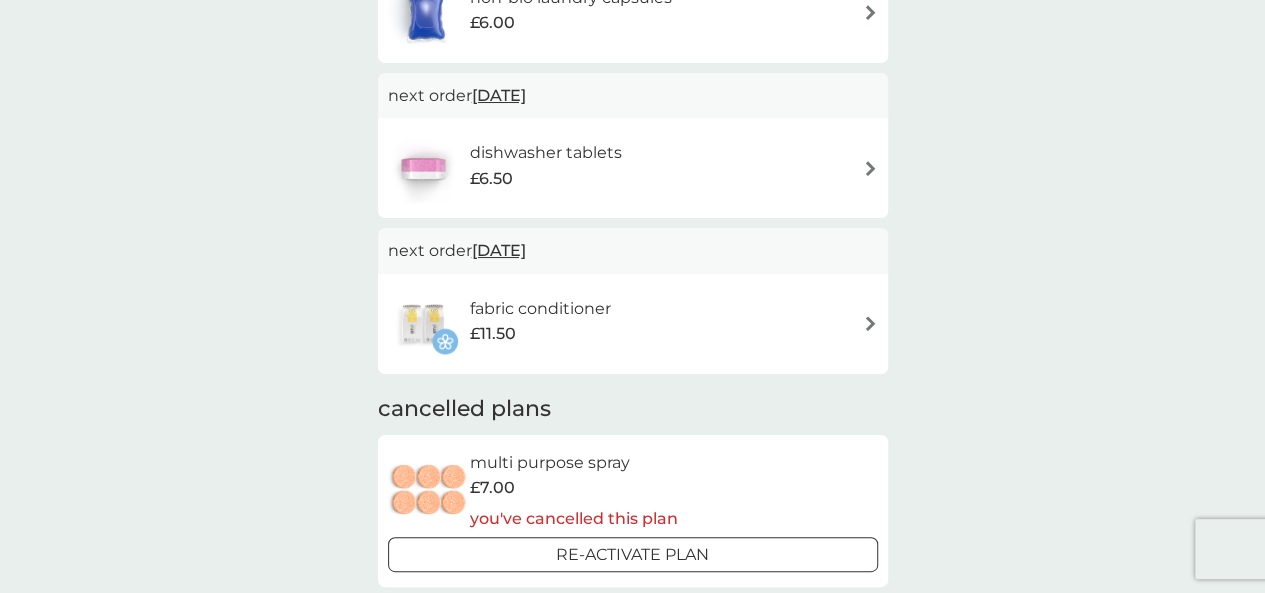 click on "fabric conditioner £11.50" at bounding box center (633, 324) 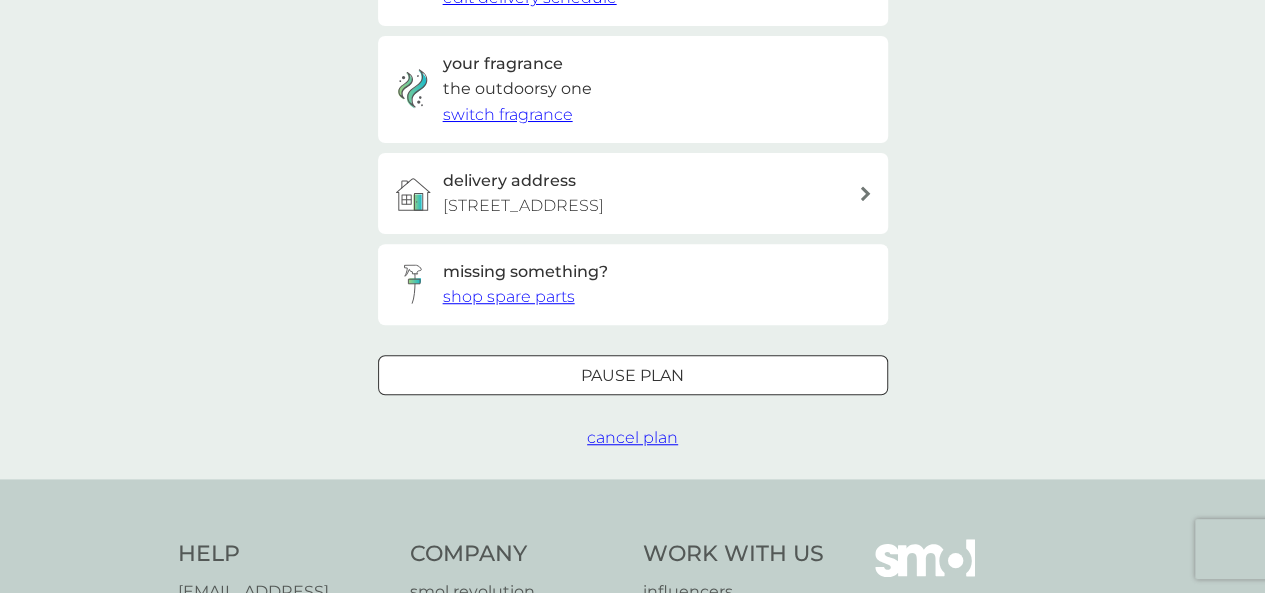 scroll, scrollTop: 600, scrollLeft: 0, axis: vertical 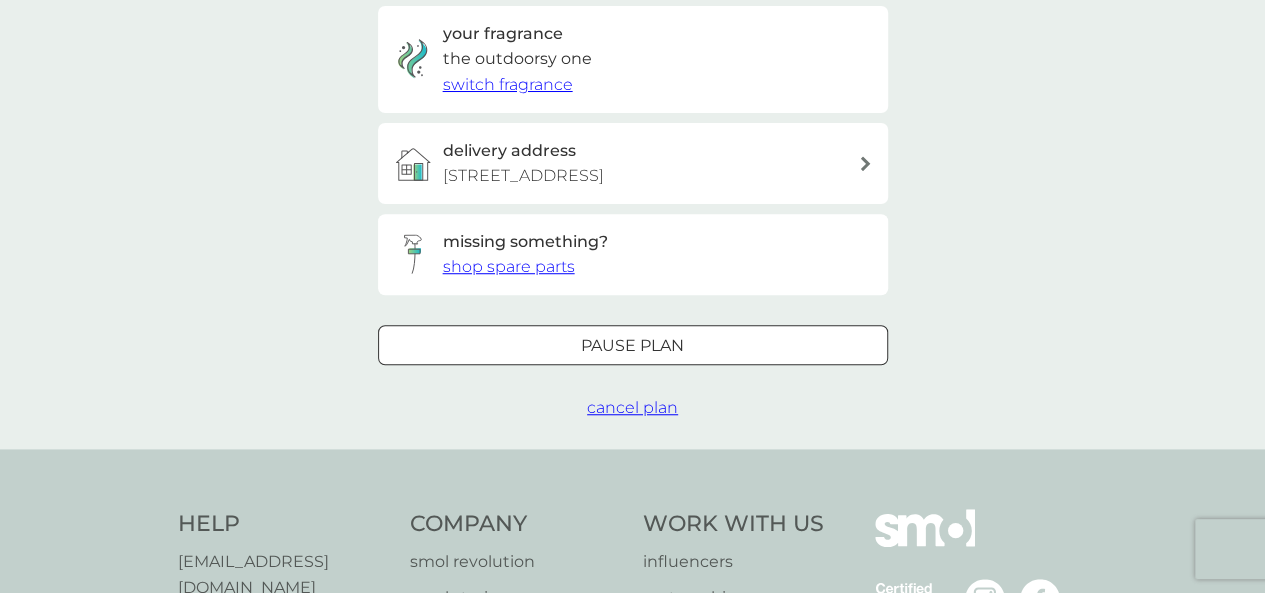 click on "cancel plan" at bounding box center [632, 407] 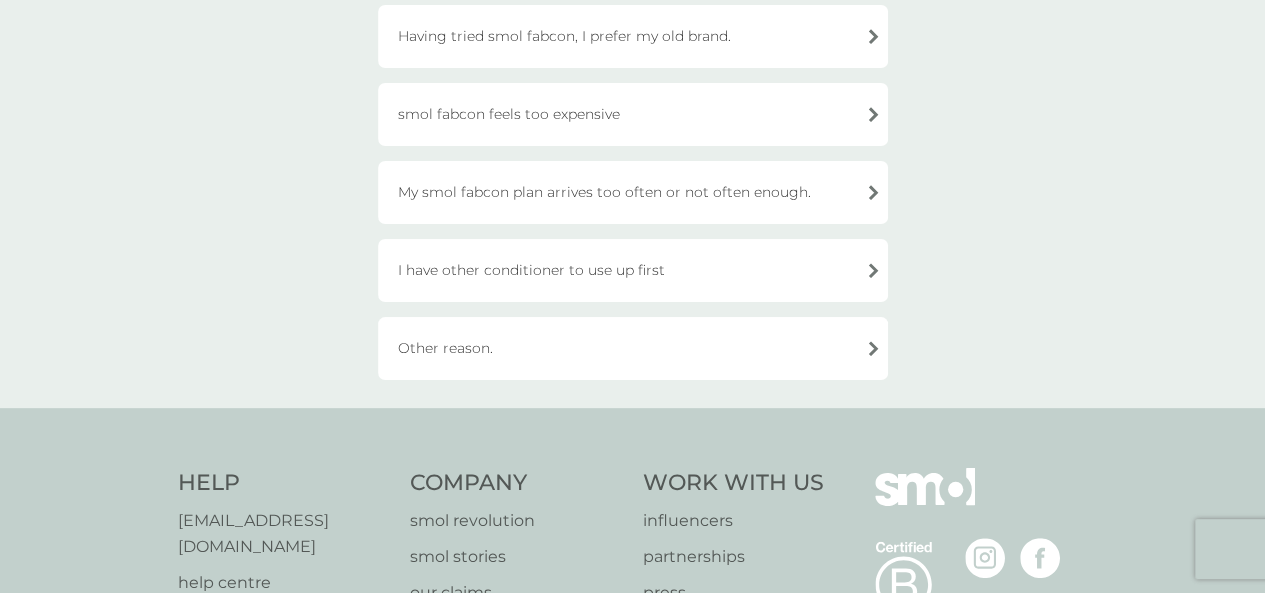 click on "Other reason." at bounding box center (633, 348) 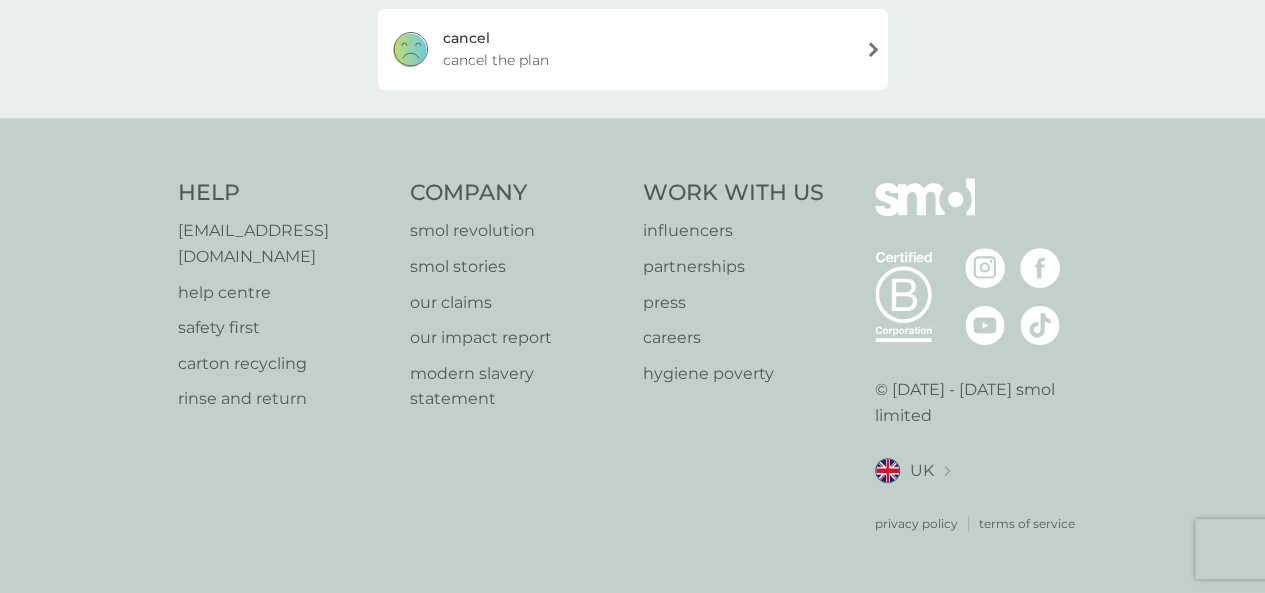 scroll, scrollTop: 480, scrollLeft: 0, axis: vertical 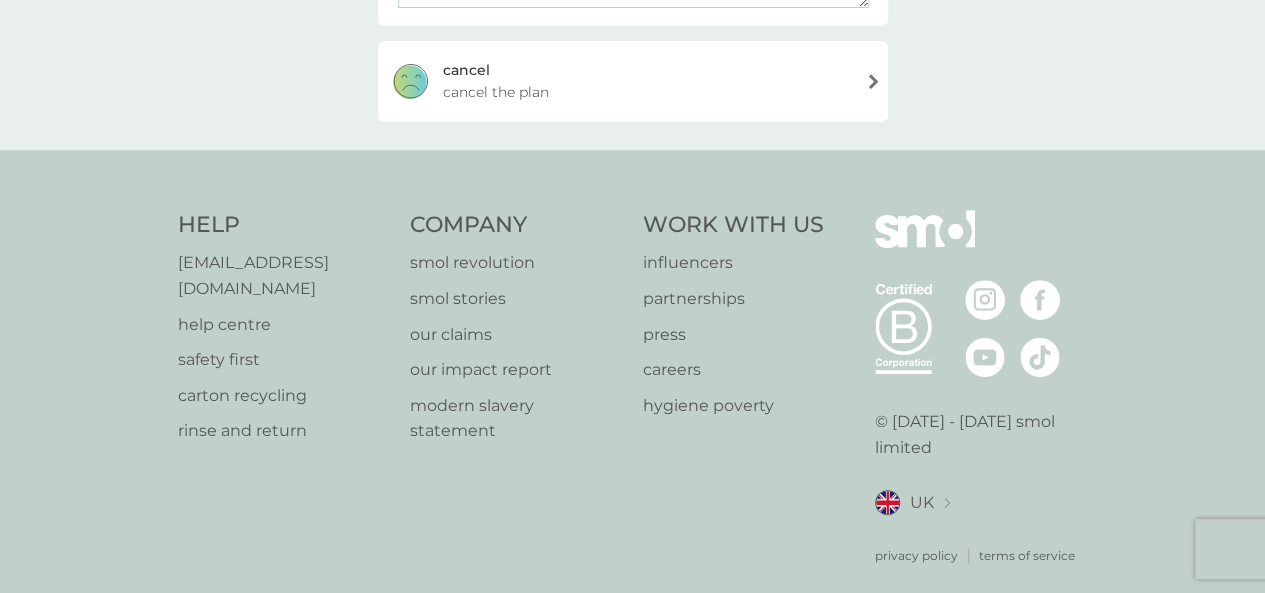 click on "cancel cancel the plan" at bounding box center (633, 81) 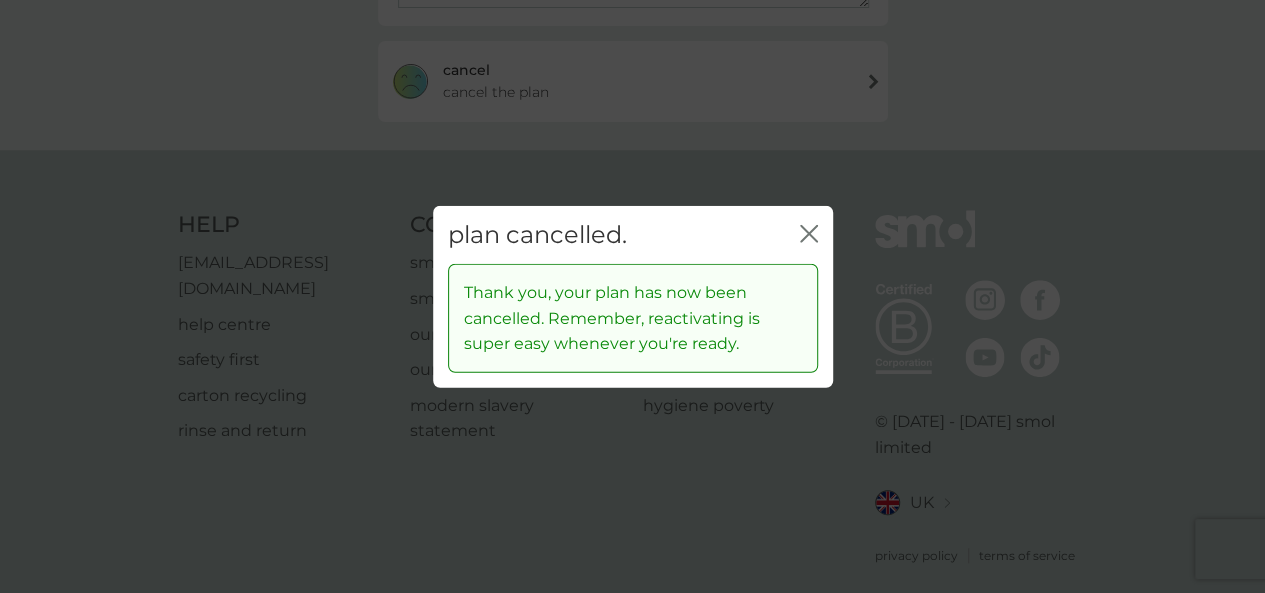 click 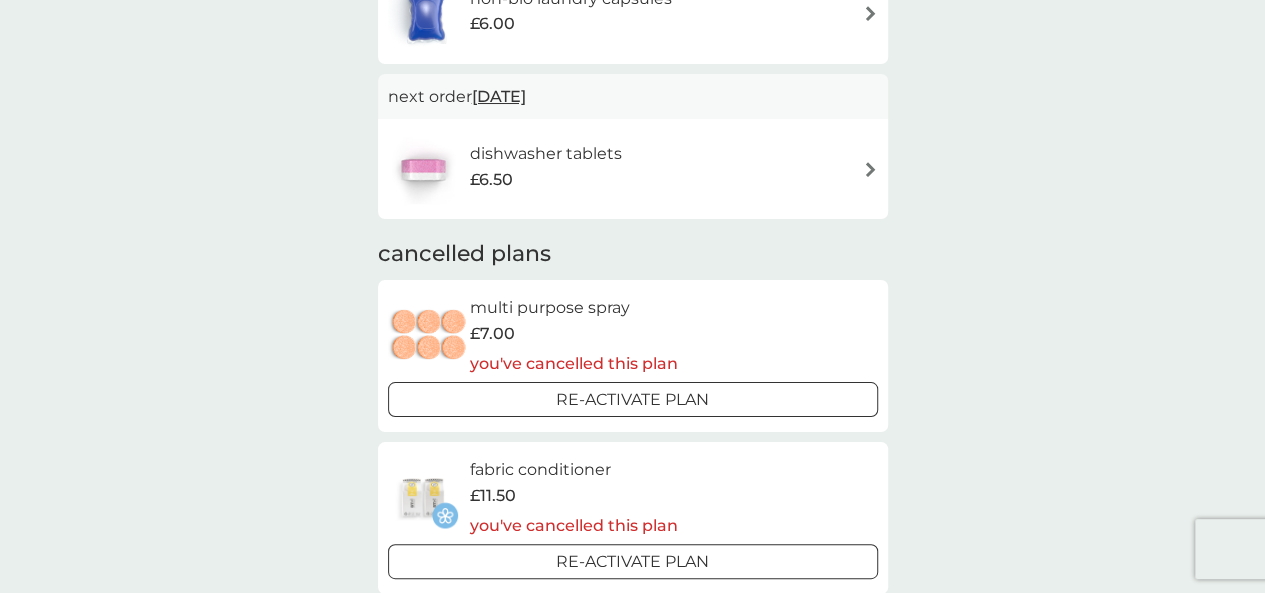 scroll, scrollTop: 500, scrollLeft: 0, axis: vertical 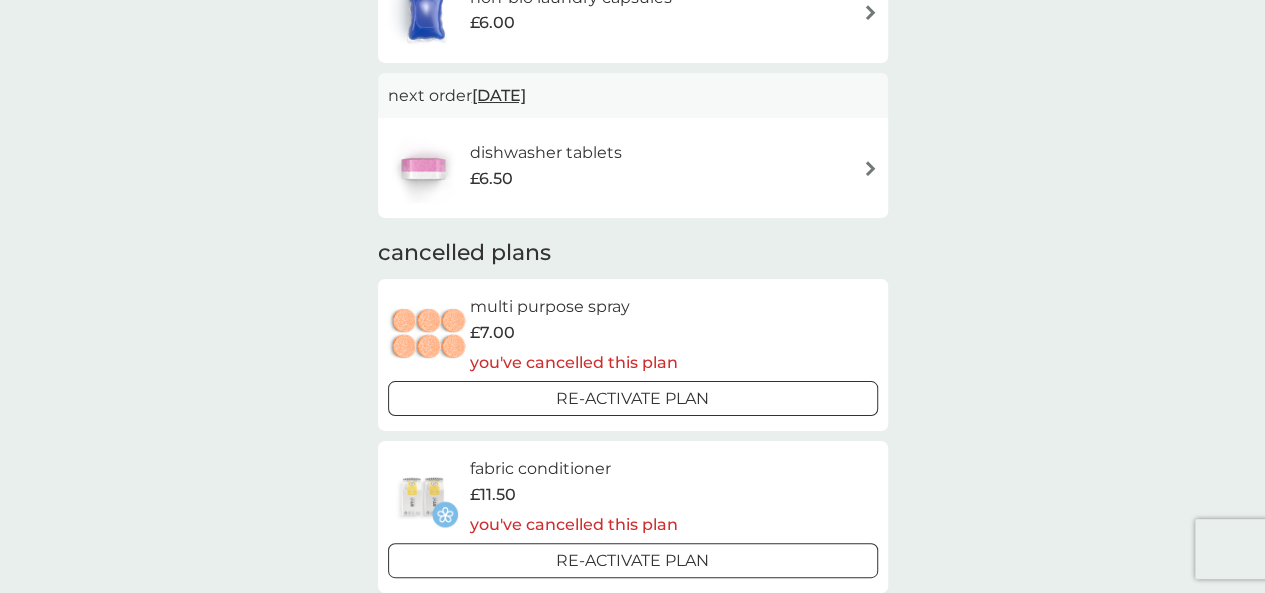 click on "dishwasher tablets £6.50" at bounding box center (633, 168) 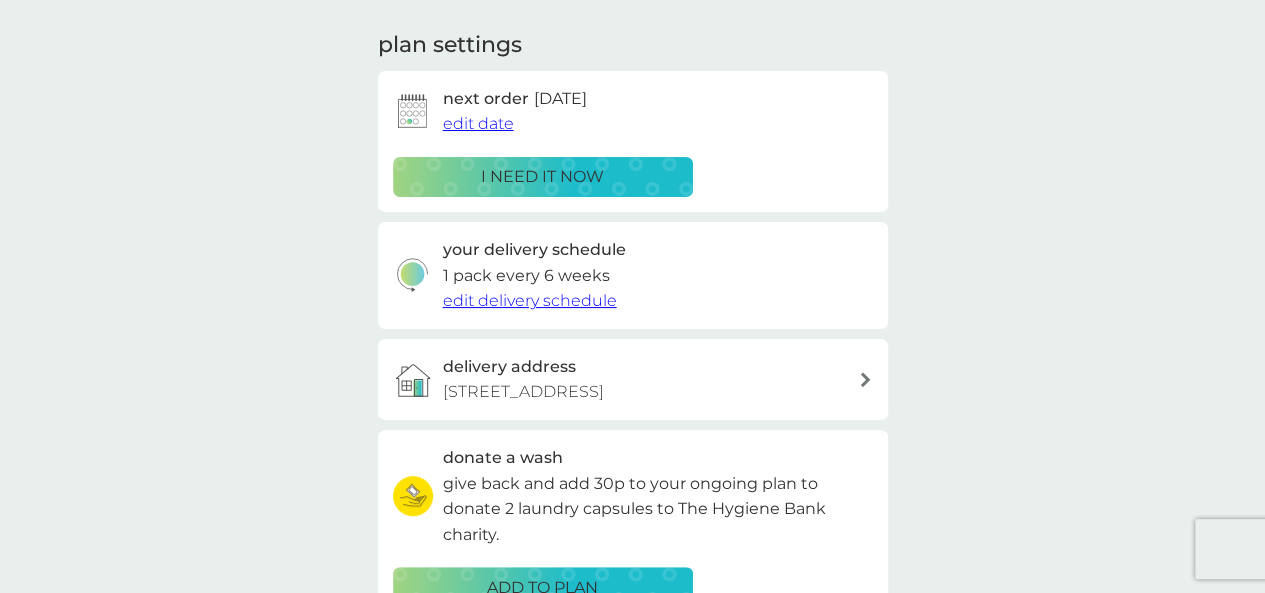 scroll, scrollTop: 600, scrollLeft: 0, axis: vertical 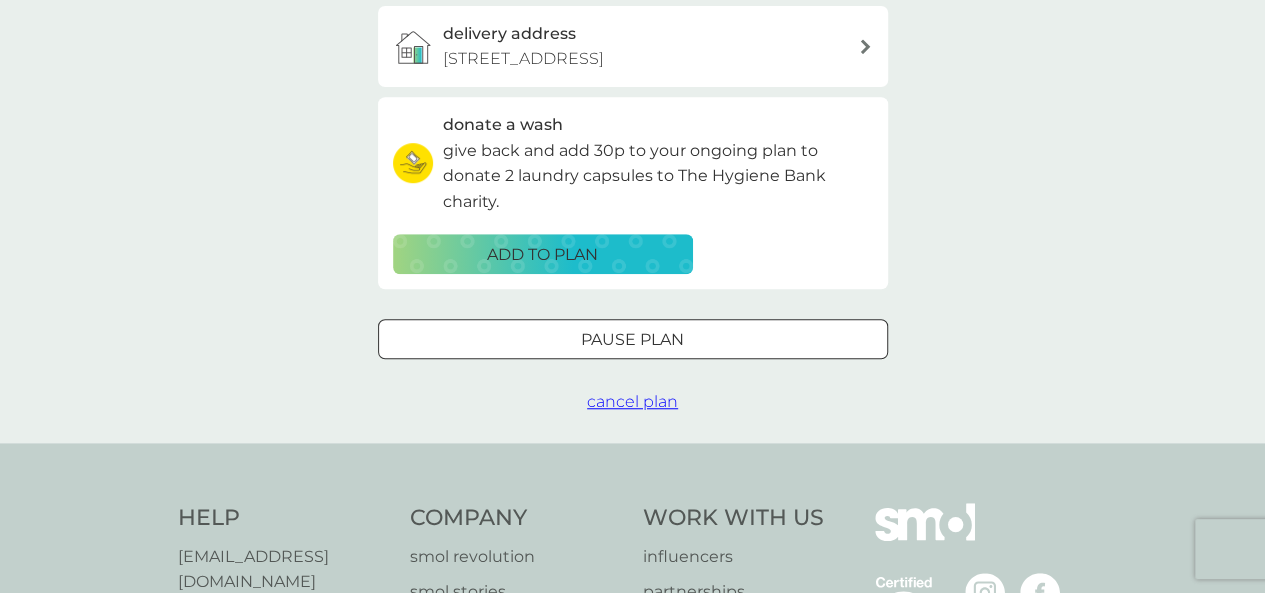 click on "cancel plan" at bounding box center (632, 401) 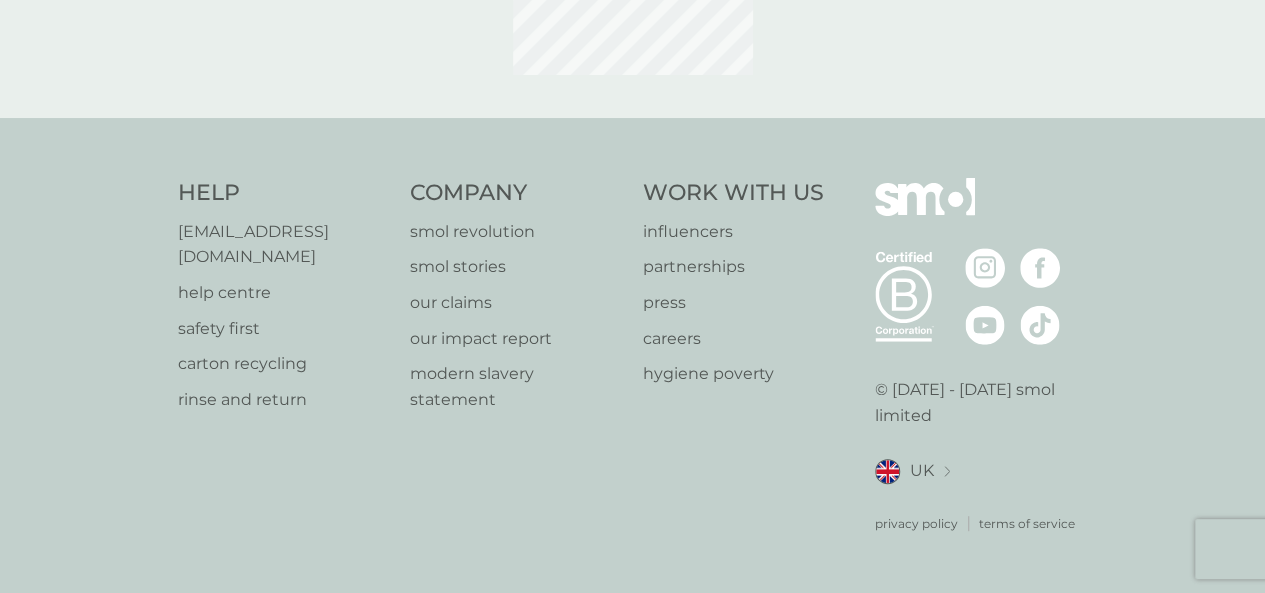 scroll, scrollTop: 0, scrollLeft: 0, axis: both 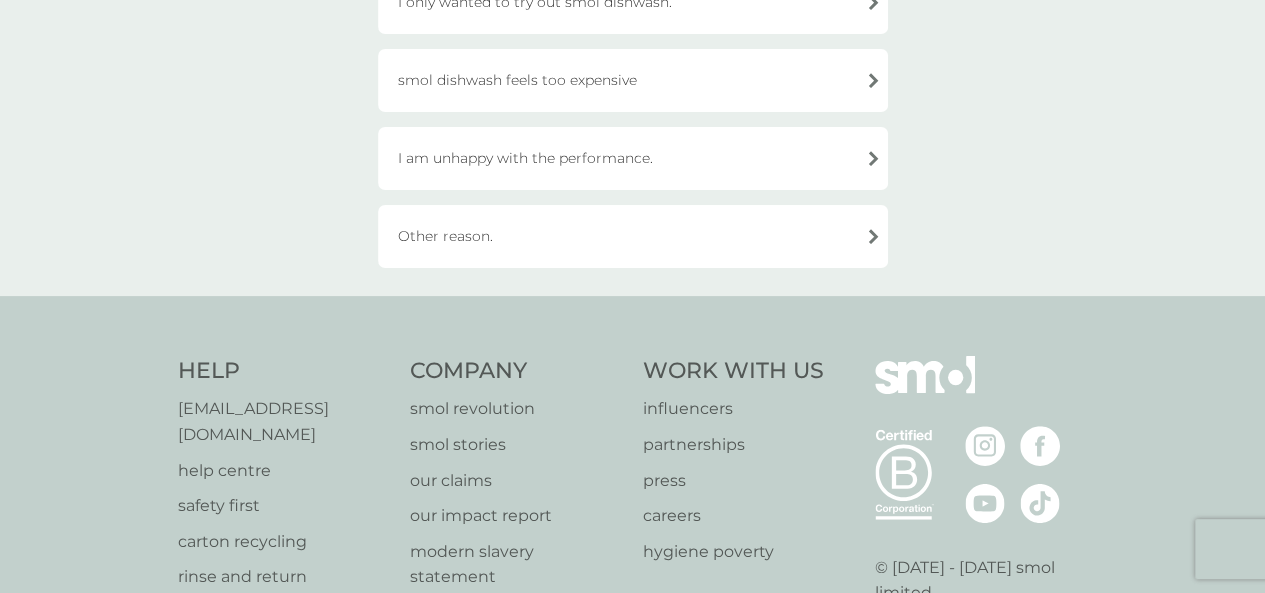 click on "Other reason." at bounding box center (633, 236) 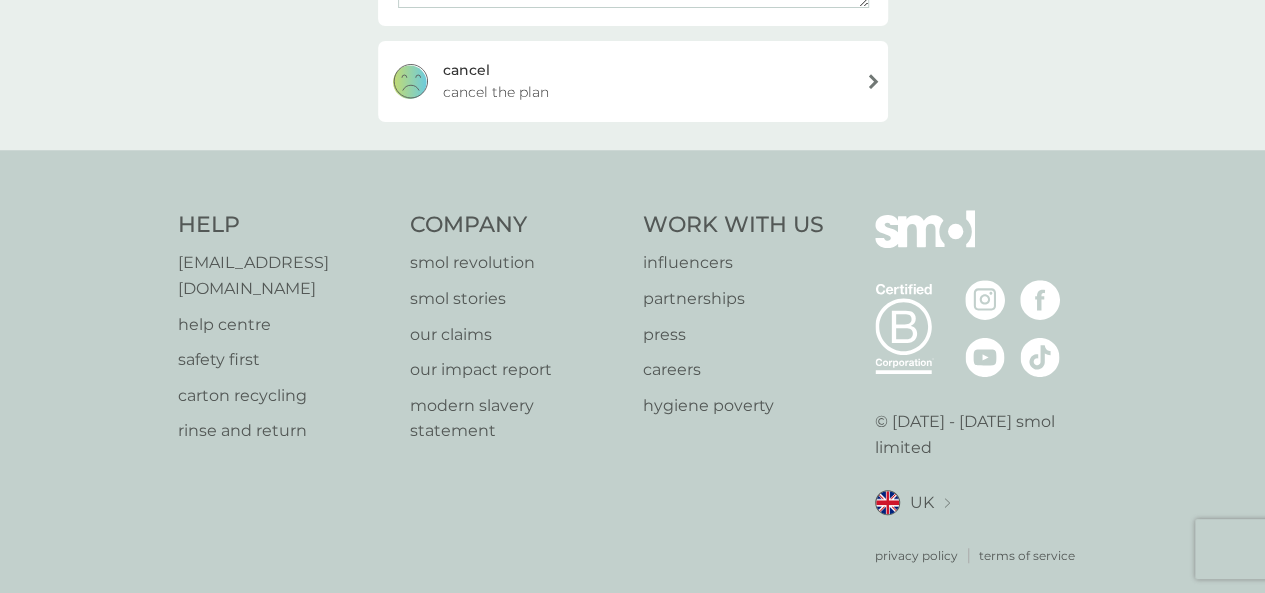 click on "cancel cancel the plan" at bounding box center [633, 81] 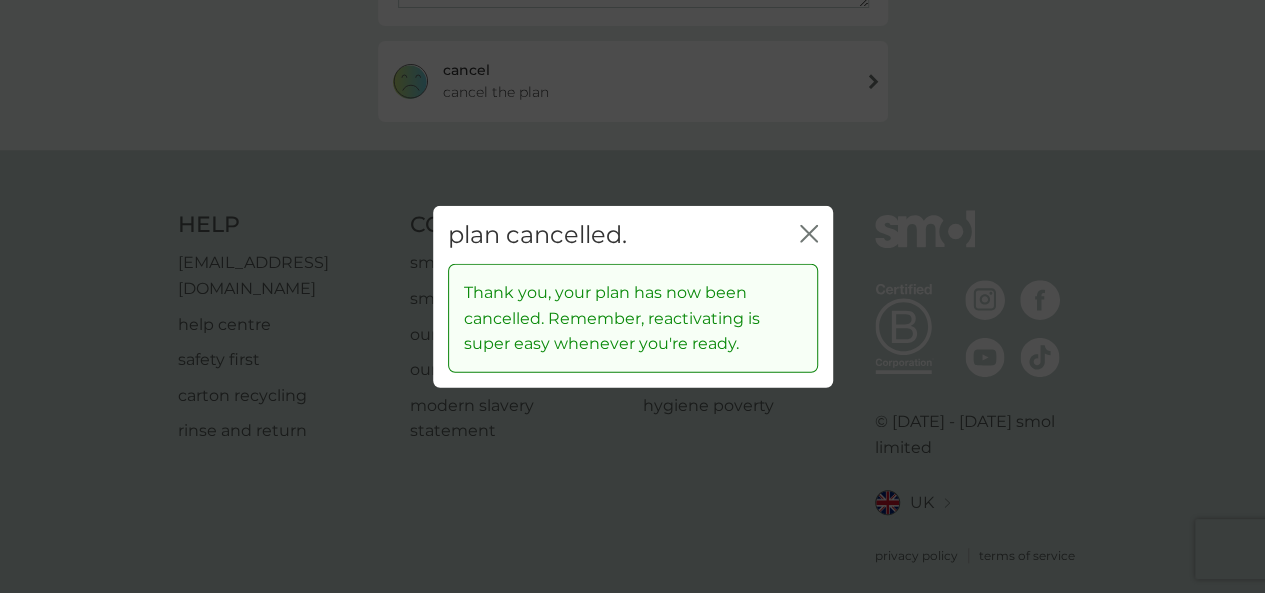 click on "plan cancelled. close" at bounding box center [633, 234] 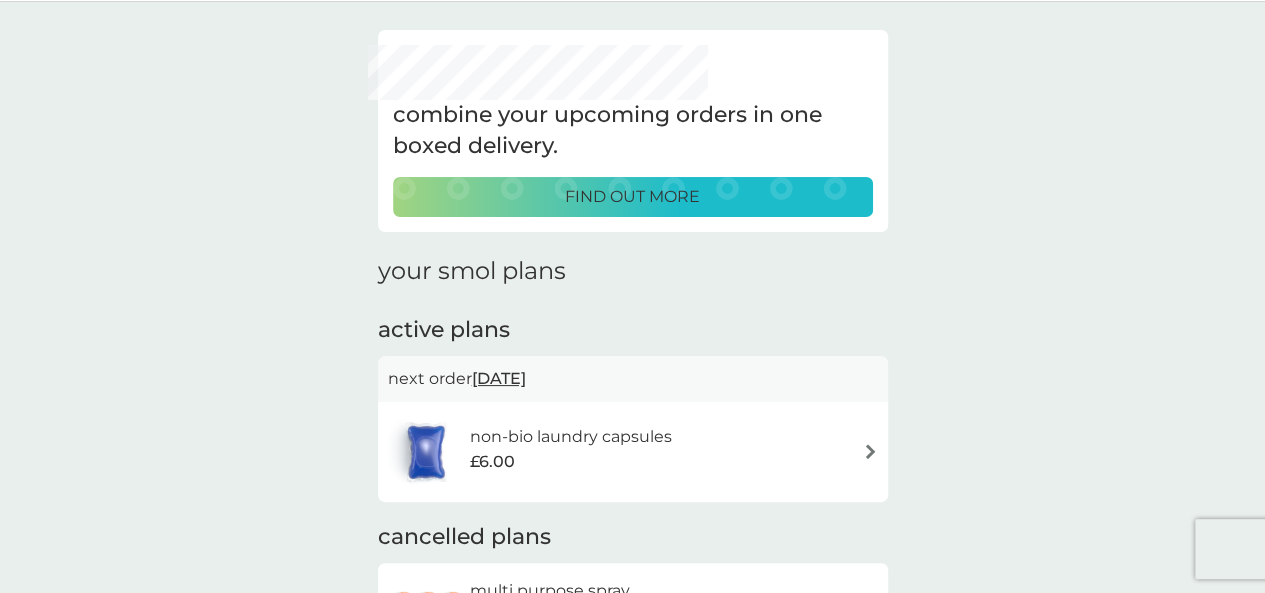 scroll, scrollTop: 300, scrollLeft: 0, axis: vertical 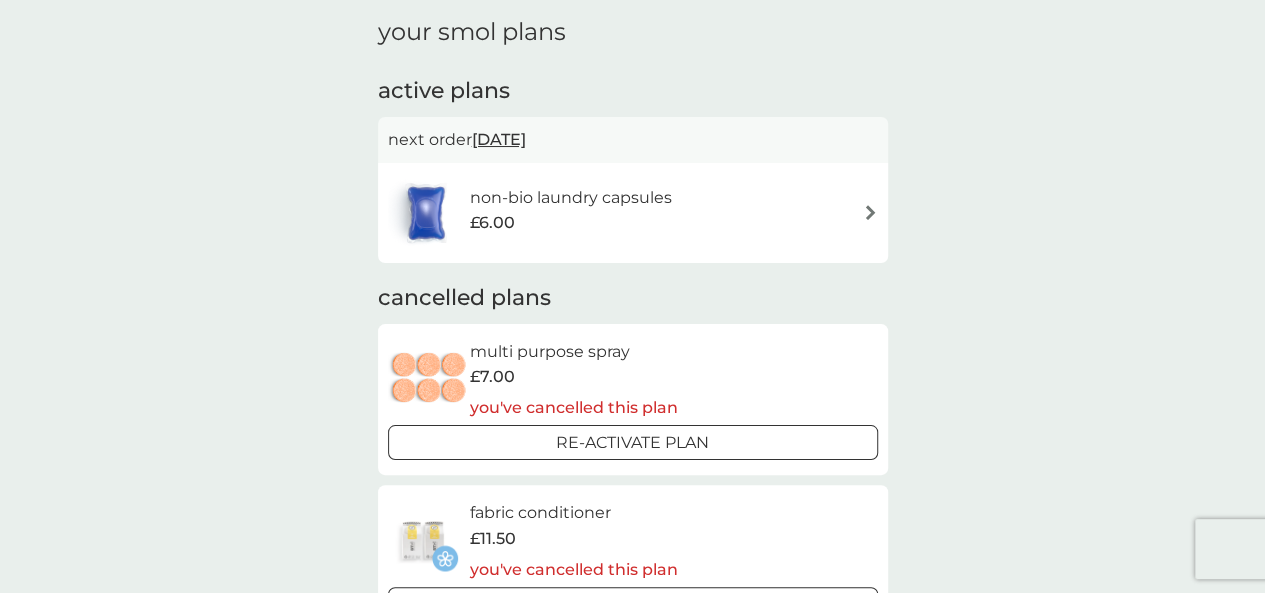 click on "£6.00" at bounding box center (570, 223) 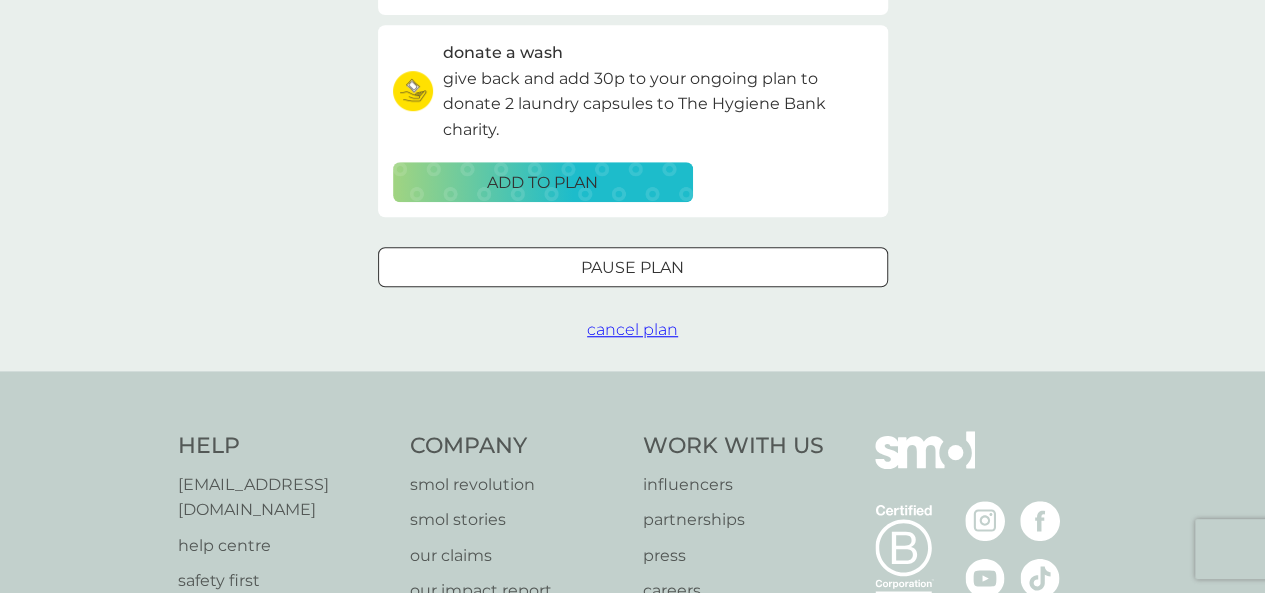 scroll, scrollTop: 700, scrollLeft: 0, axis: vertical 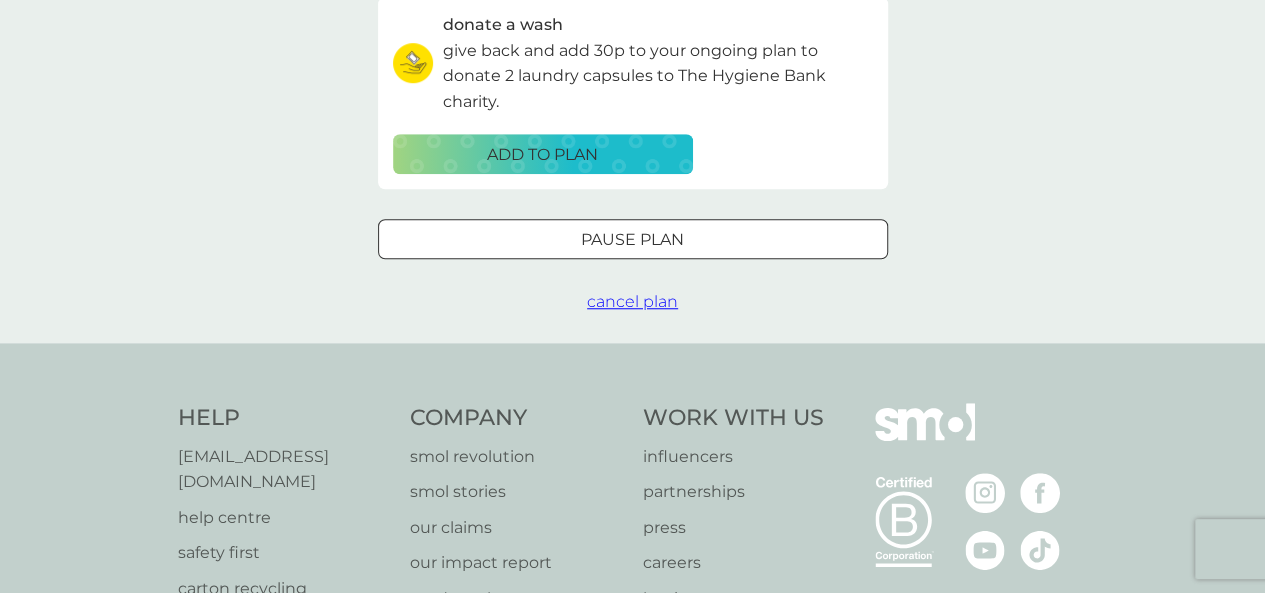 click on "cancel plan" at bounding box center [632, 301] 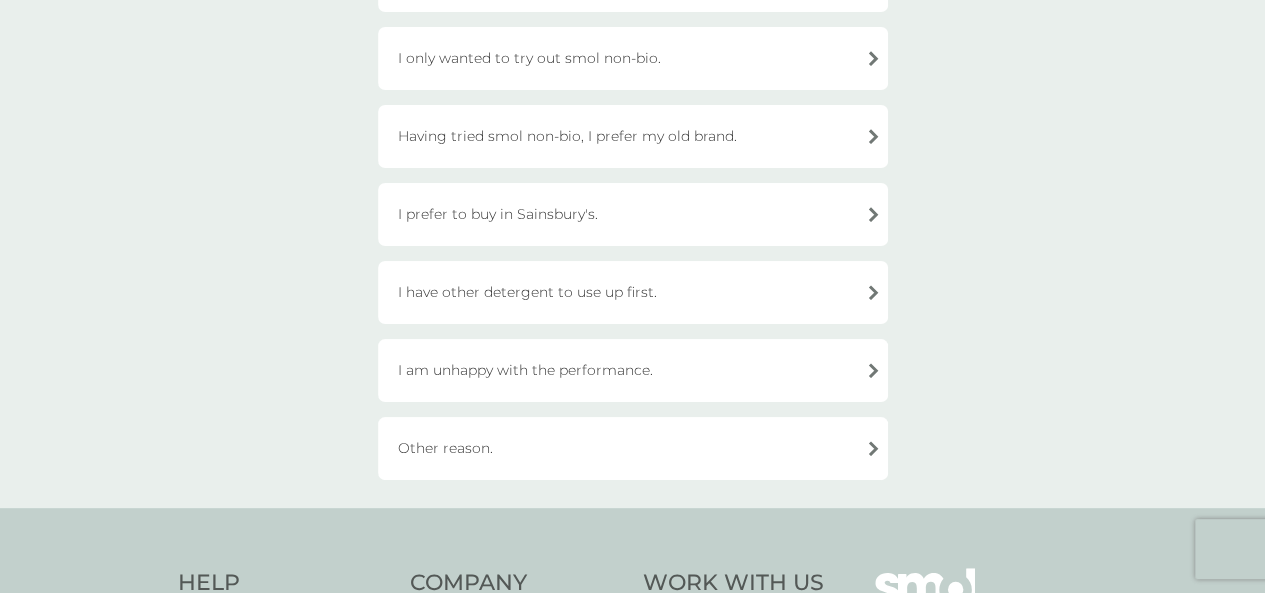 click on "Other reason." at bounding box center (633, 448) 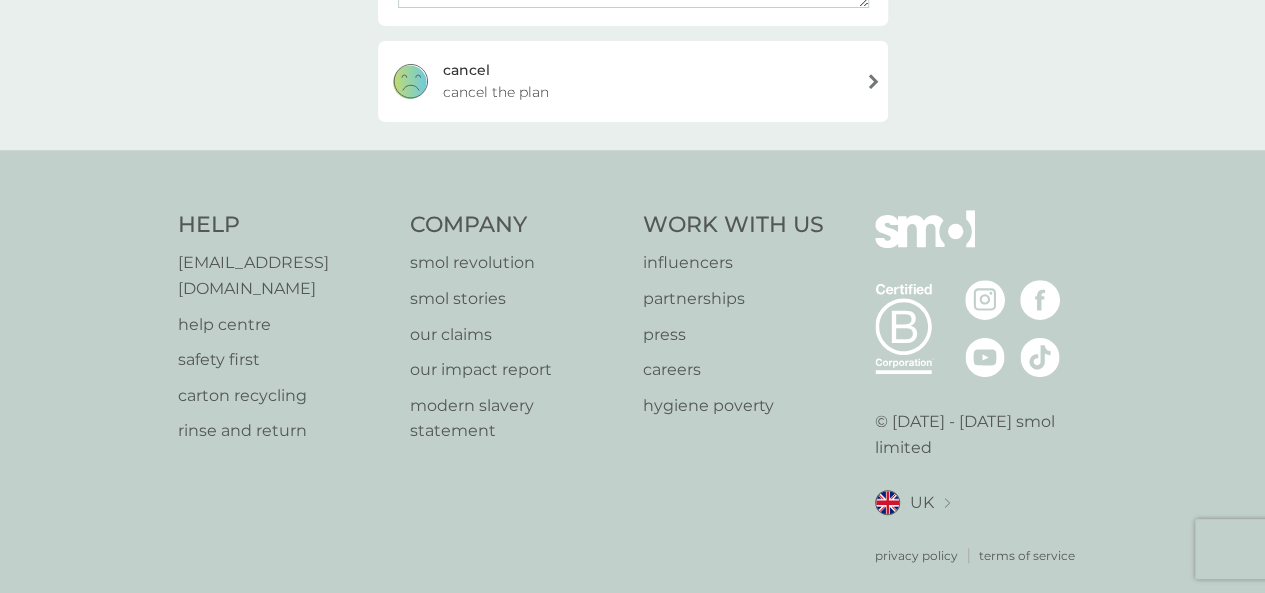 click on "cancel cancel the plan" at bounding box center (633, 81) 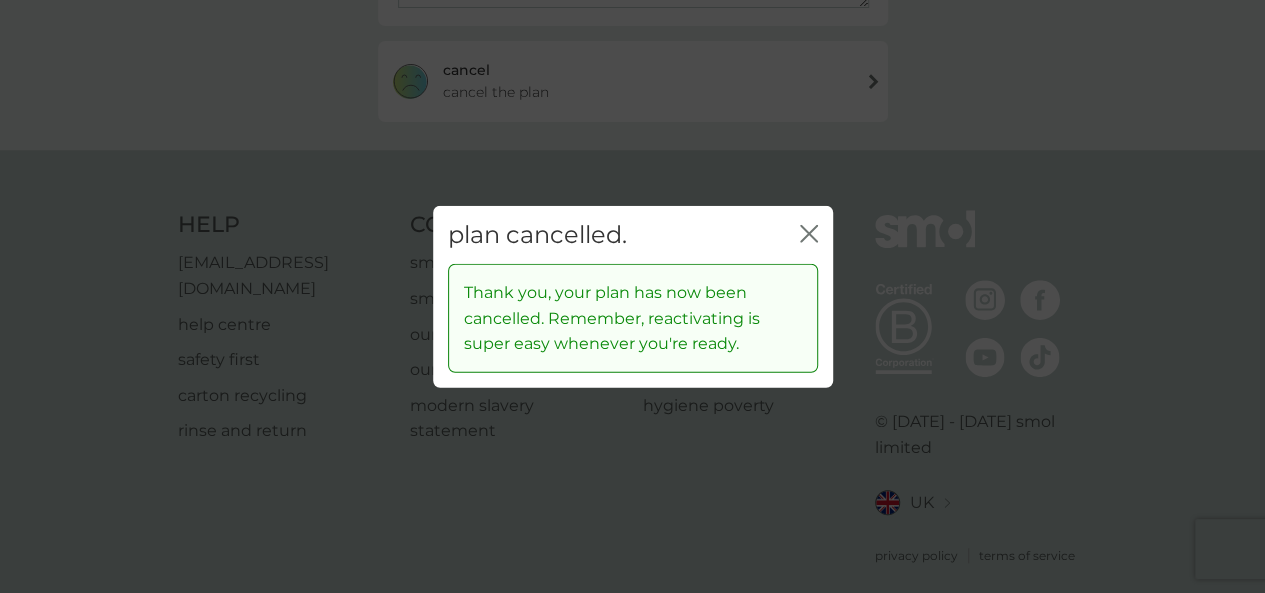drag, startPoint x: 802, startPoint y: 213, endPoint x: 798, endPoint y: 223, distance: 10.770329 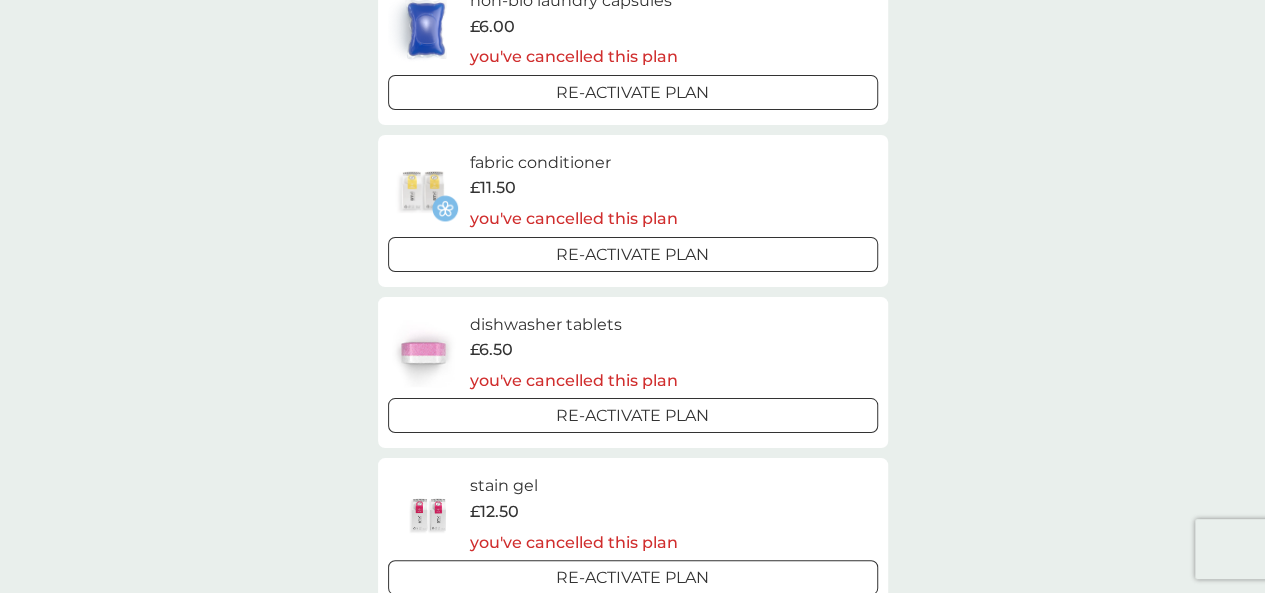 scroll, scrollTop: 26, scrollLeft: 0, axis: vertical 